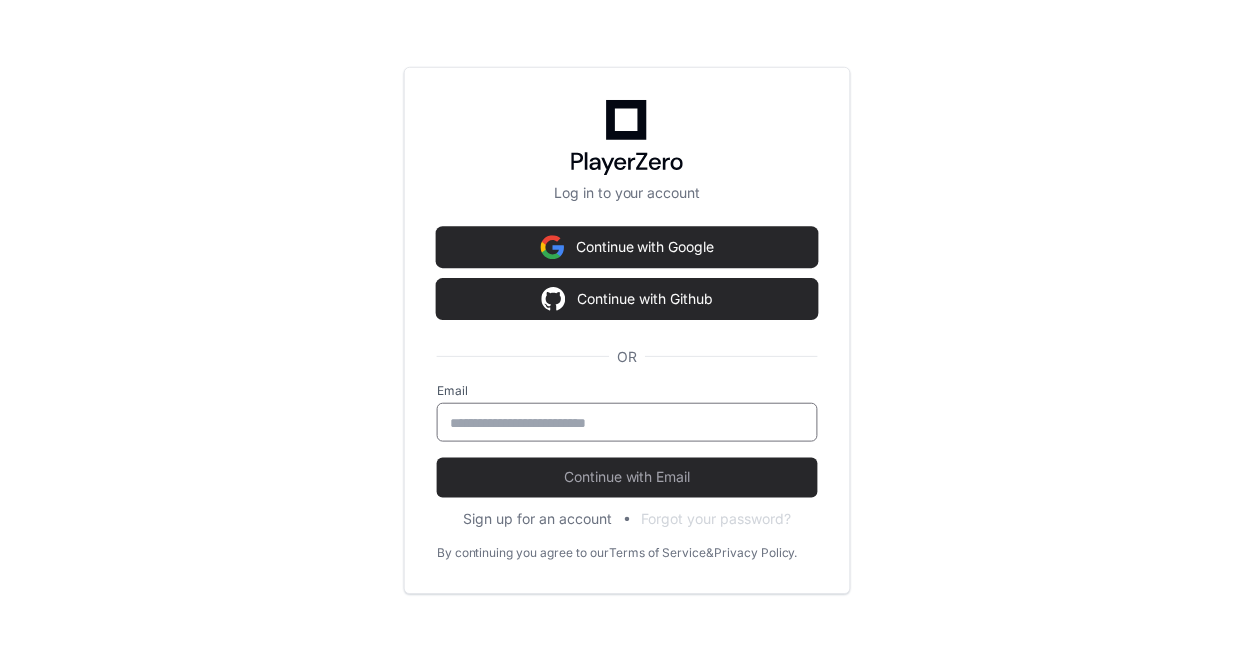 scroll, scrollTop: 0, scrollLeft: 0, axis: both 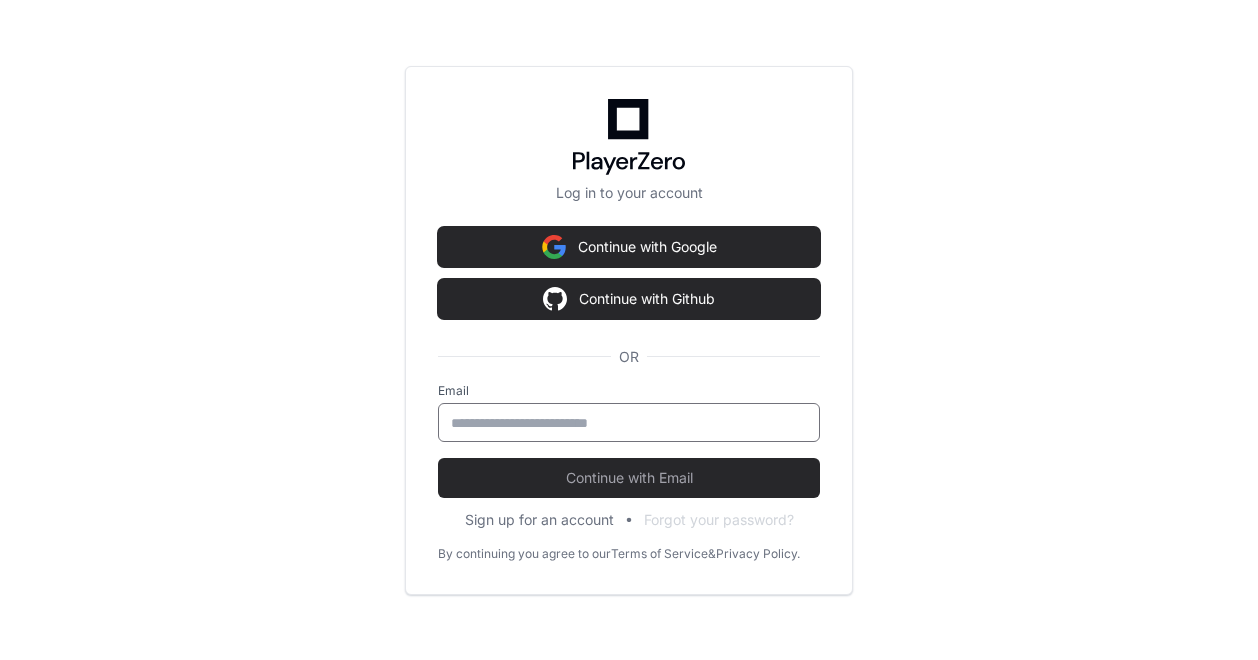 click at bounding box center (629, 423) 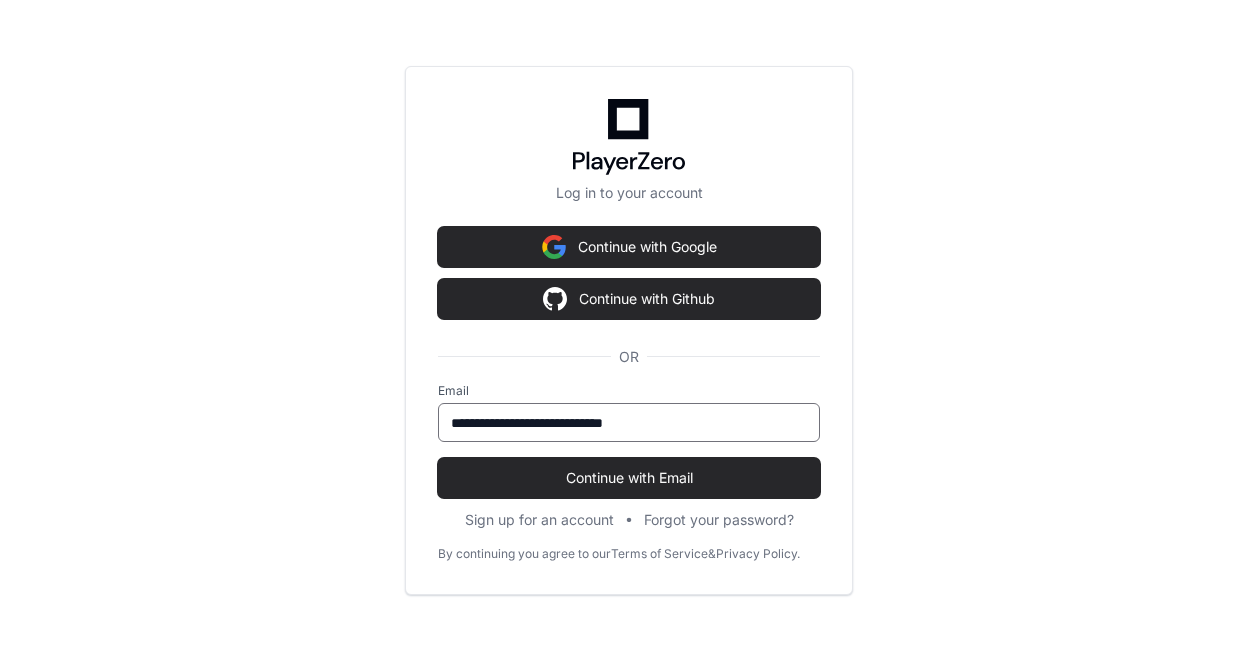 type on "**********" 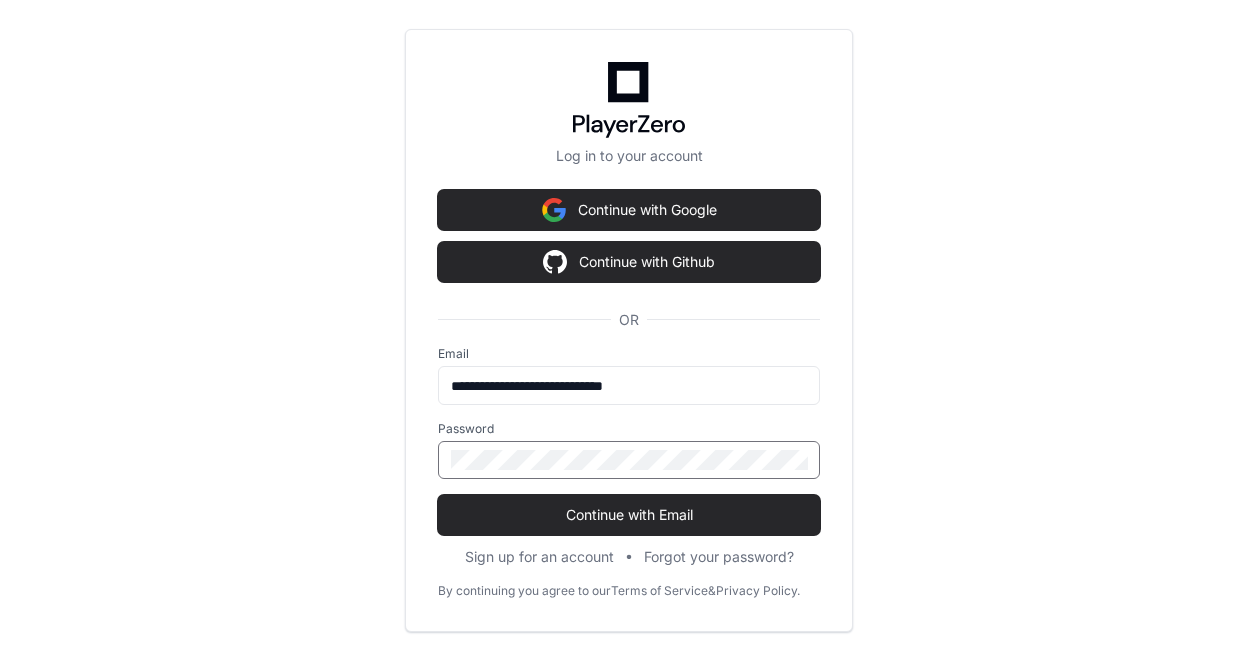 click on "Continue with Email" at bounding box center (629, 515) 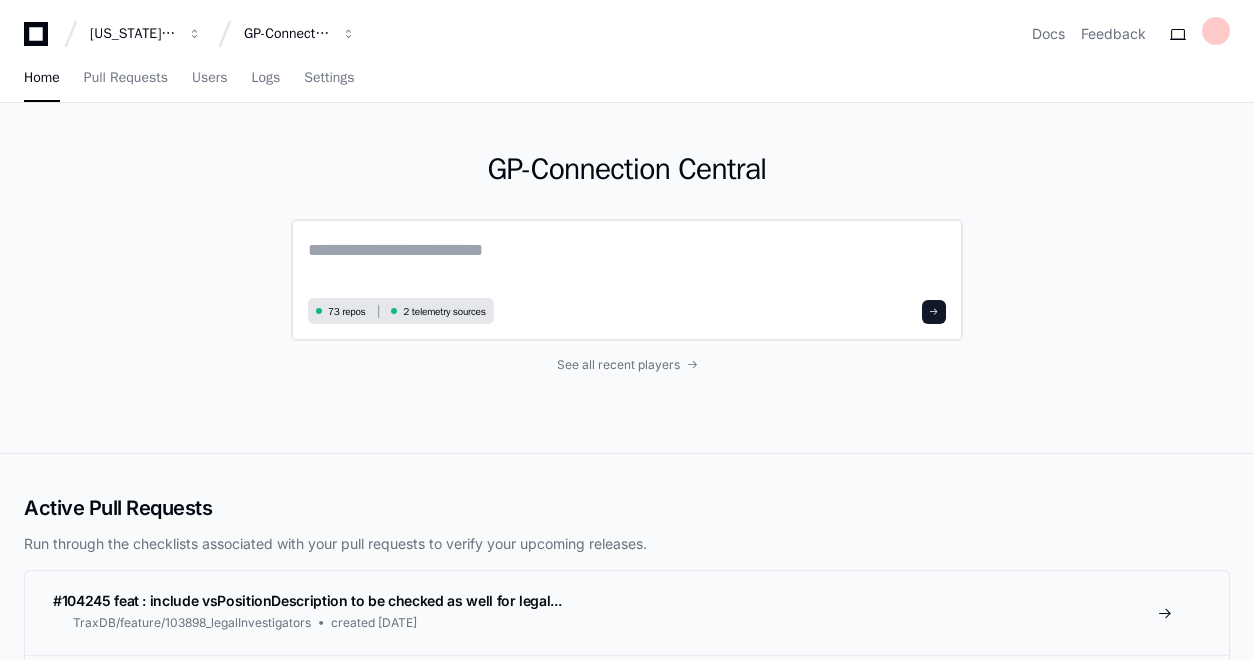 paste on "**********" 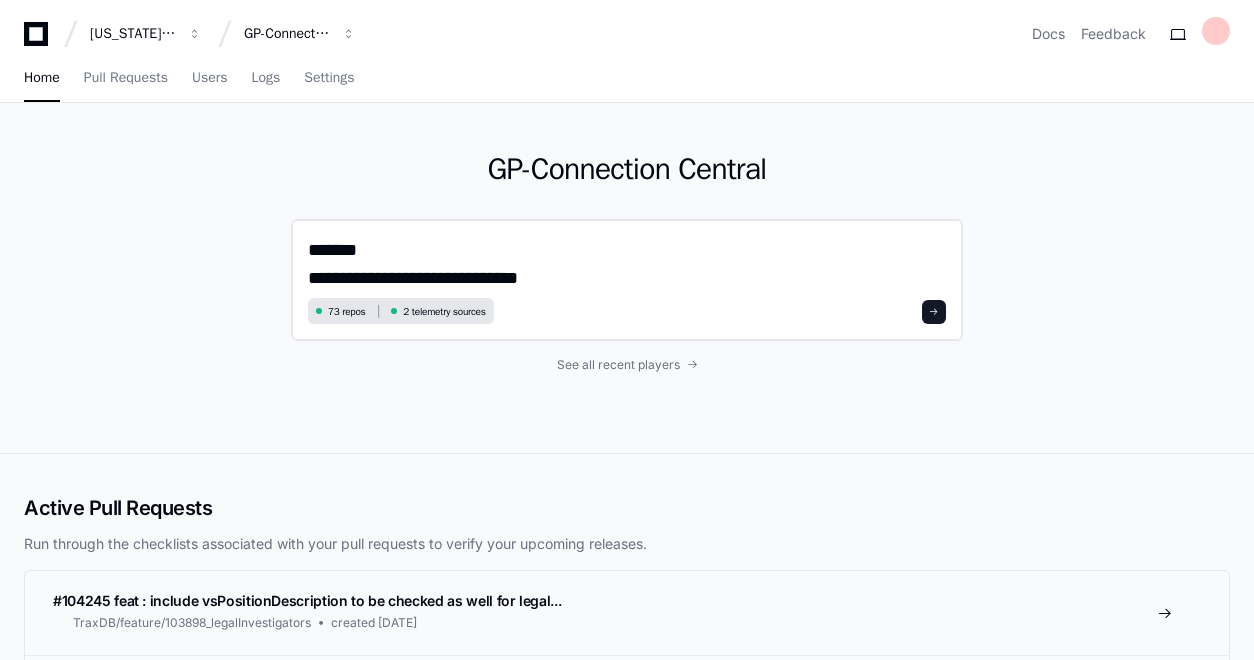 click on "**********" 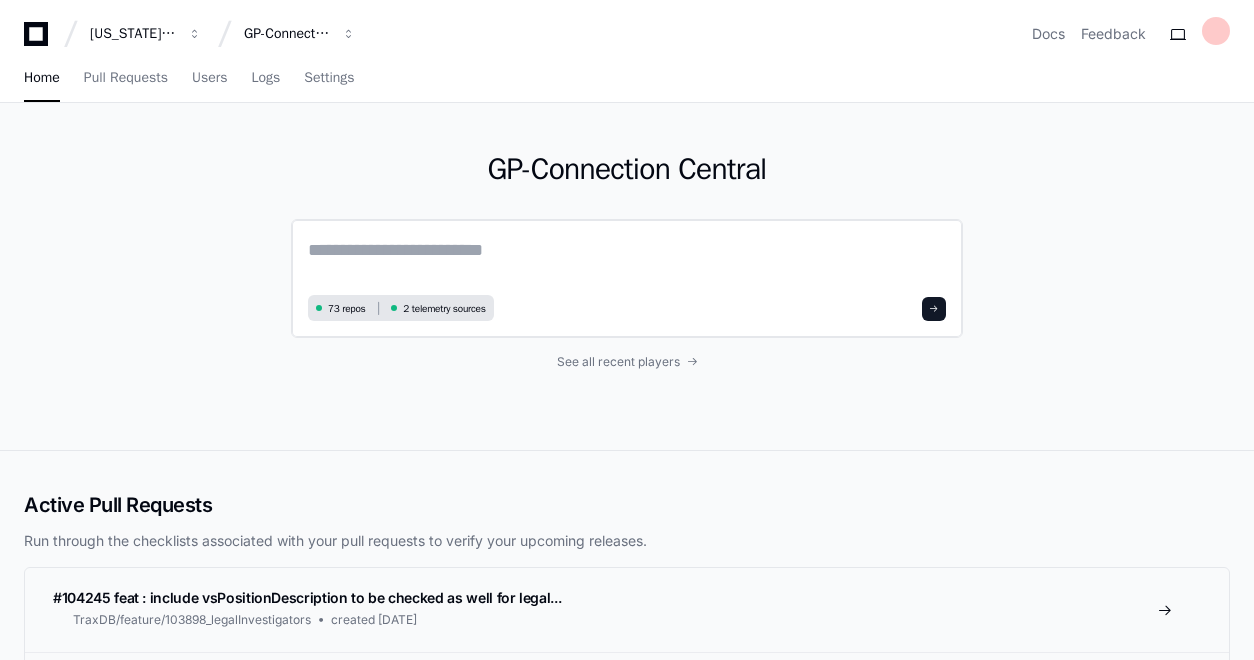 paste on "**********" 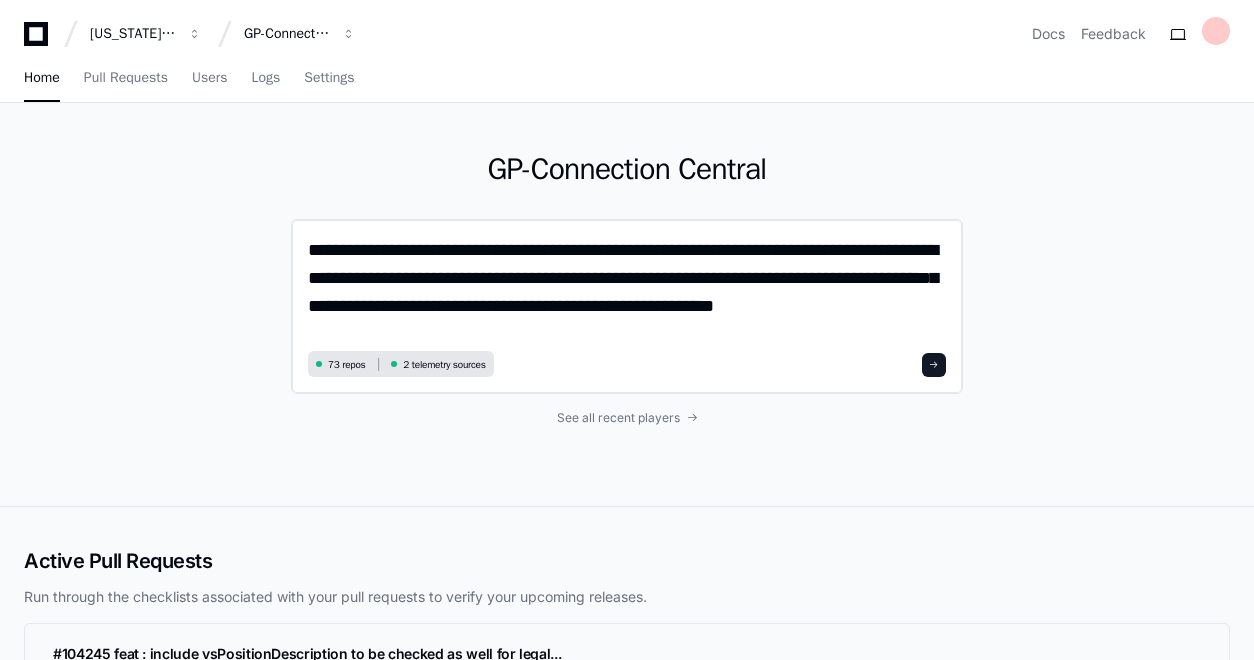 scroll, scrollTop: 0, scrollLeft: 0, axis: both 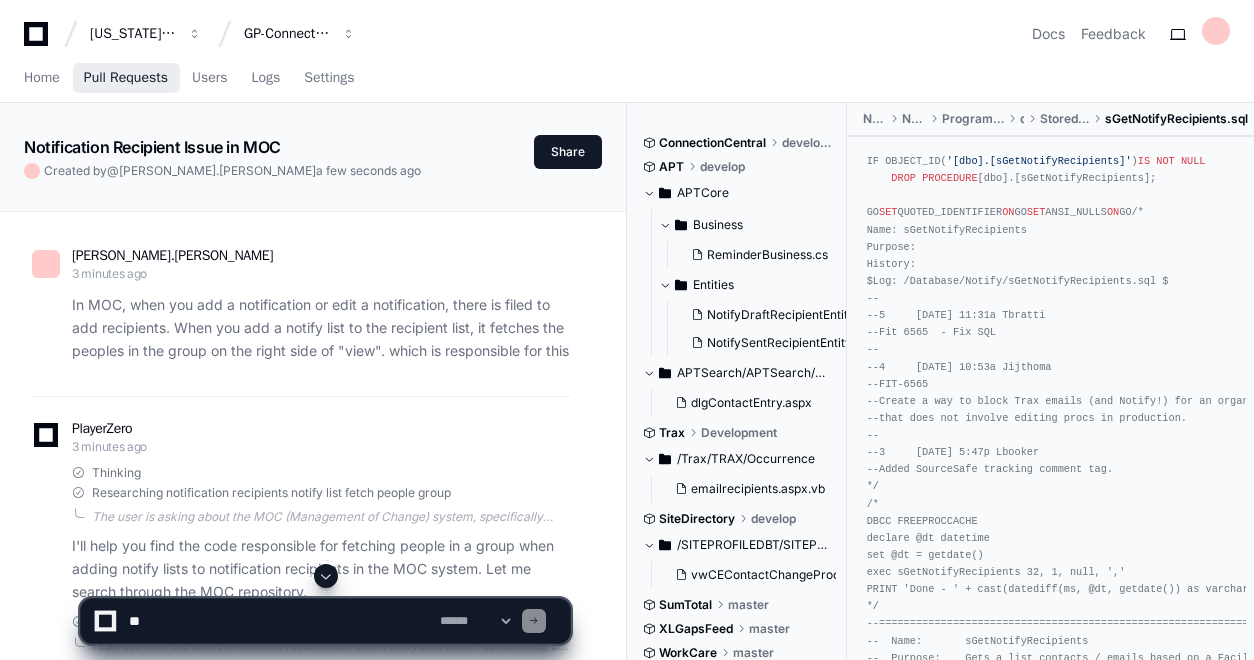 click on "Pull Requests" at bounding box center [126, 79] 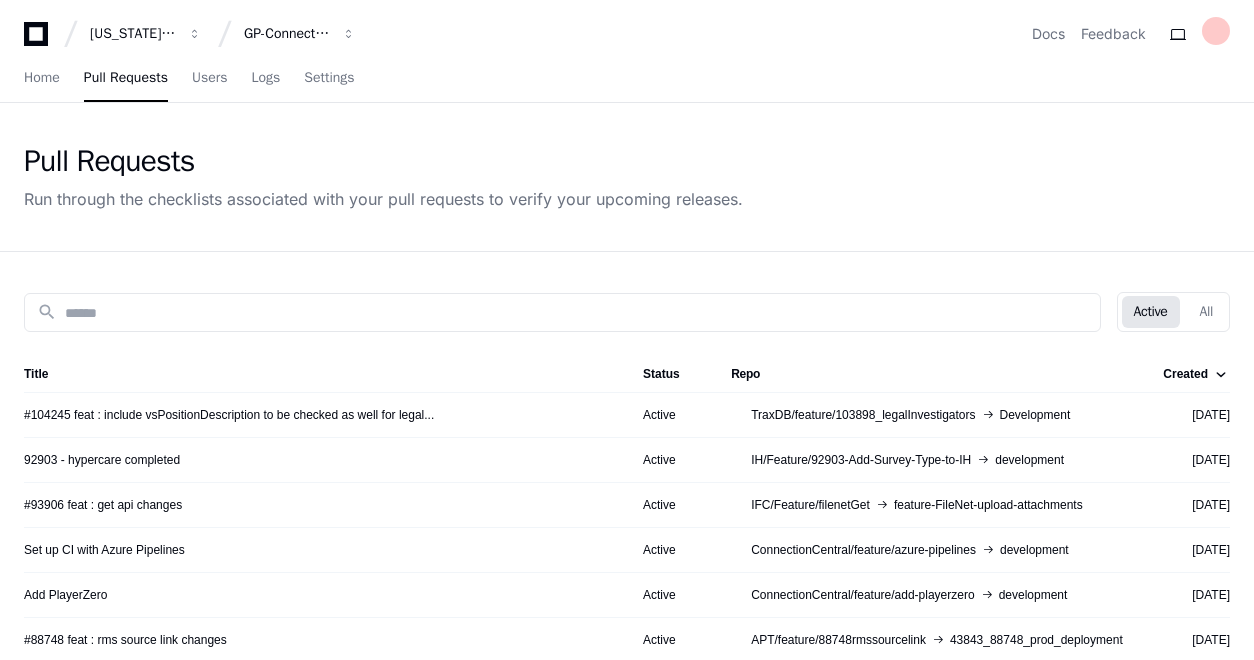 click on "Pull Requests" 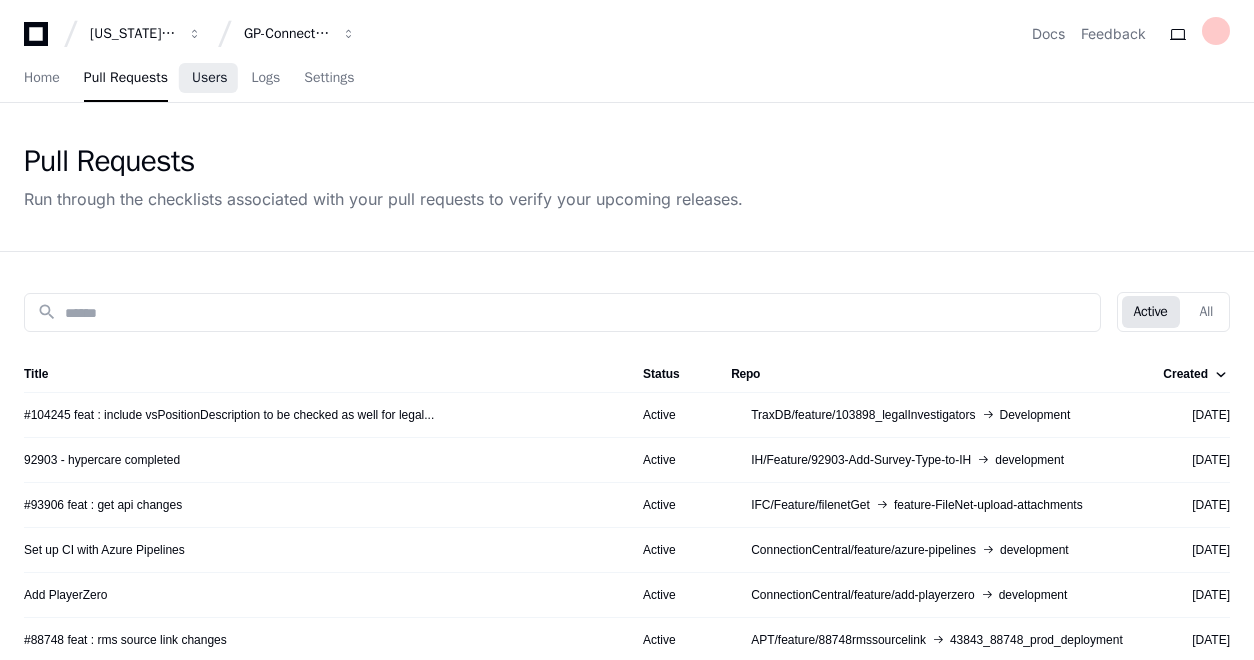 click on "Users" at bounding box center [210, 78] 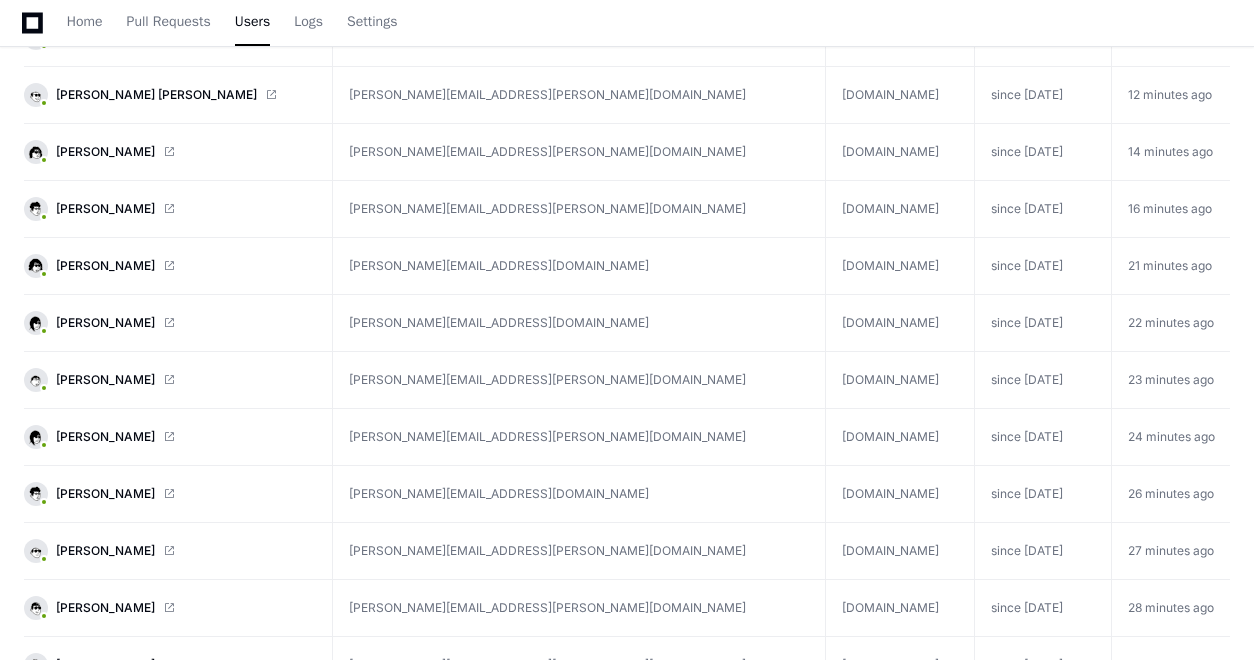 scroll, scrollTop: 0, scrollLeft: 0, axis: both 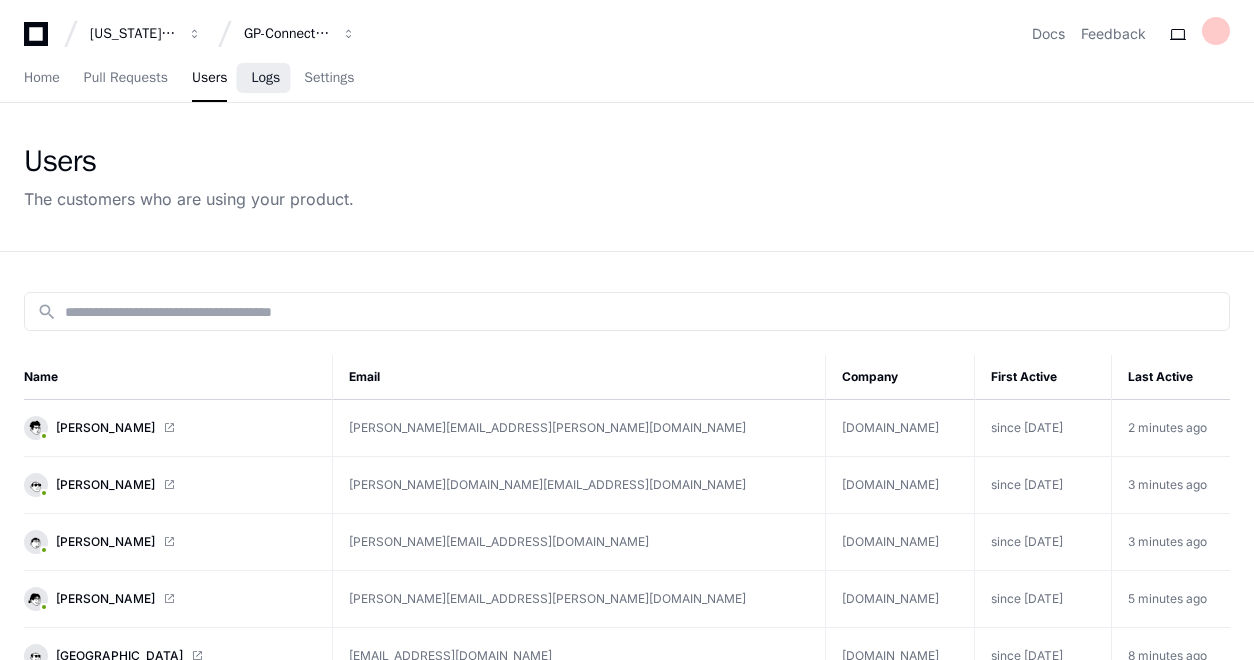 click on "Logs" at bounding box center [265, 79] 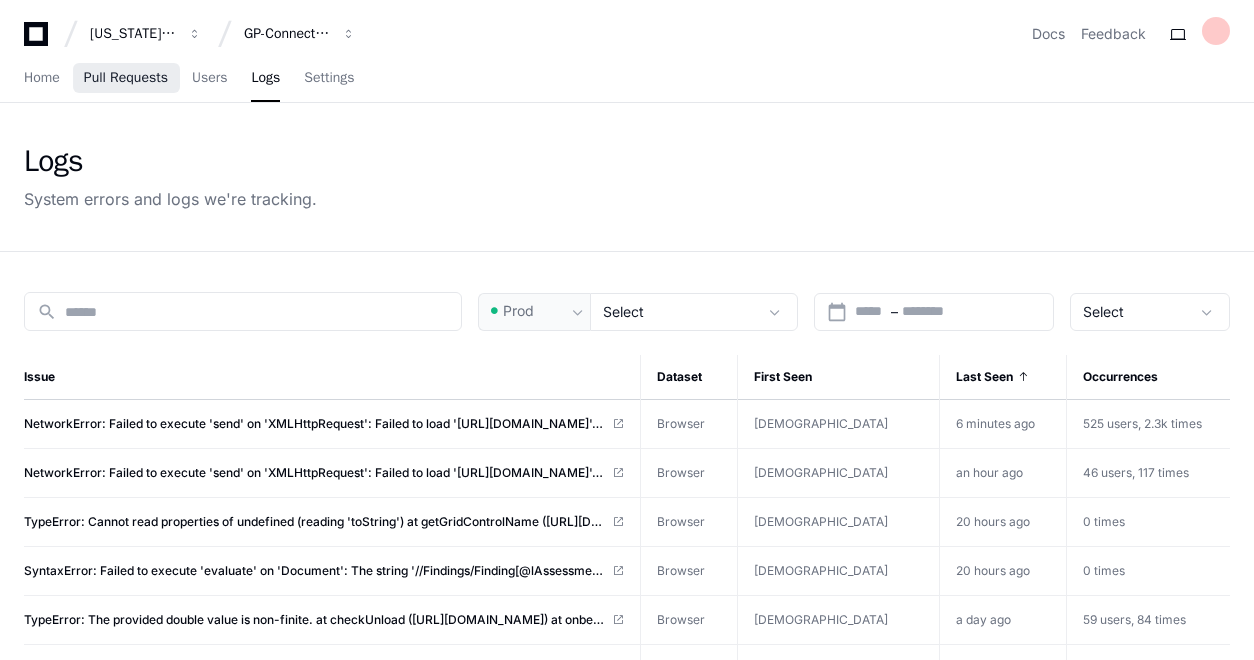 click on "Pull Requests" at bounding box center (126, 79) 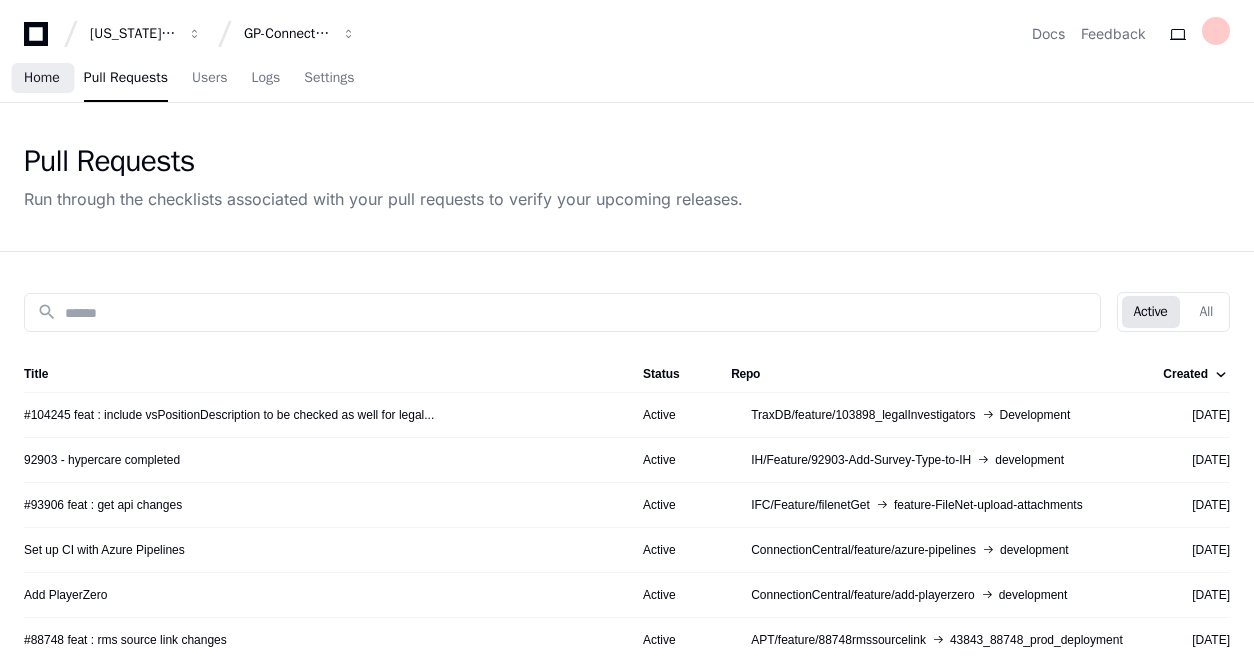 click on "Home" at bounding box center [42, 78] 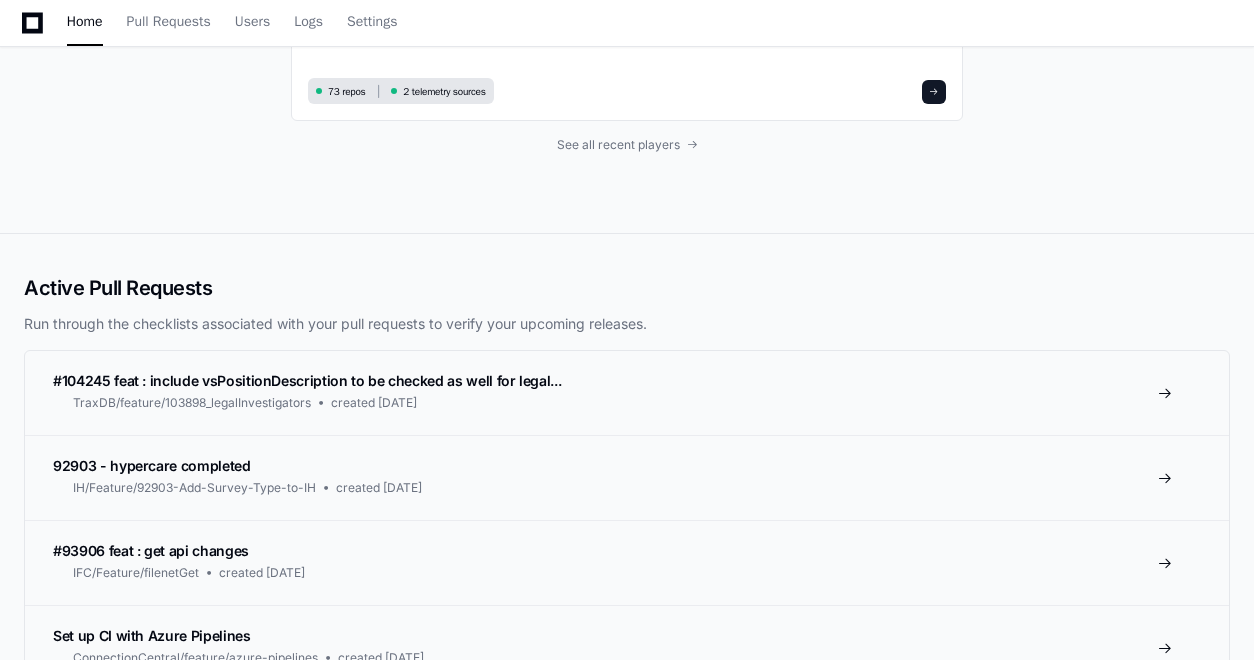 scroll, scrollTop: 233, scrollLeft: 0, axis: vertical 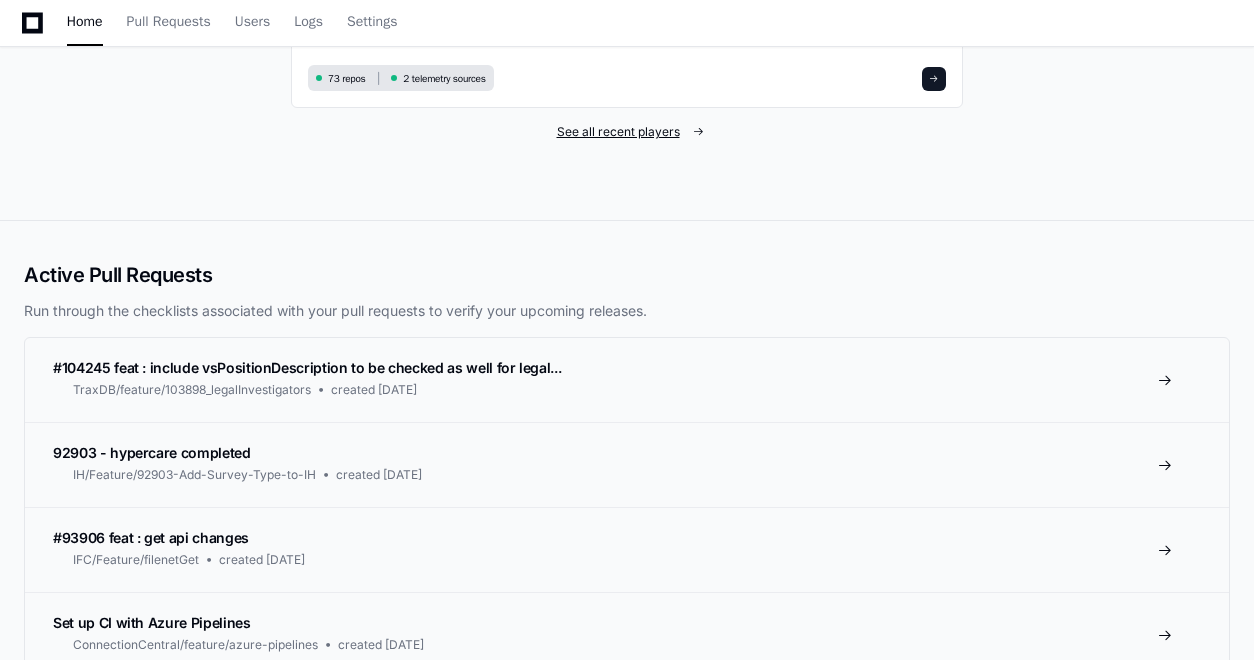 click on "See all recent players" 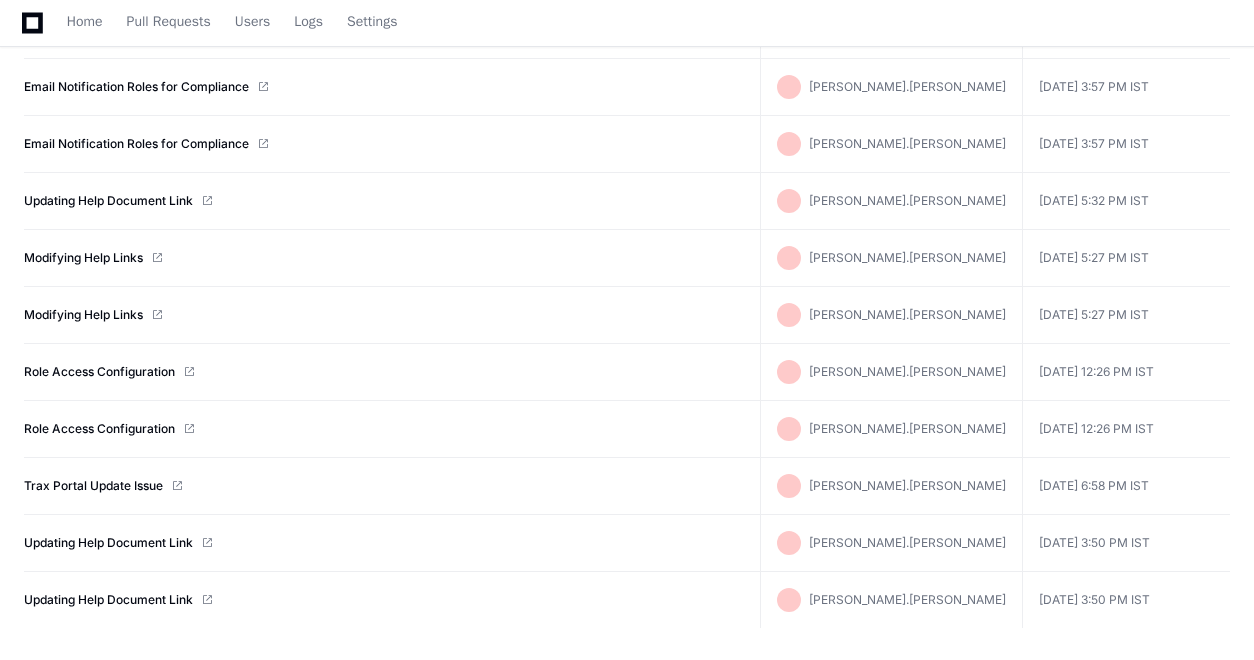 scroll, scrollTop: 459, scrollLeft: 0, axis: vertical 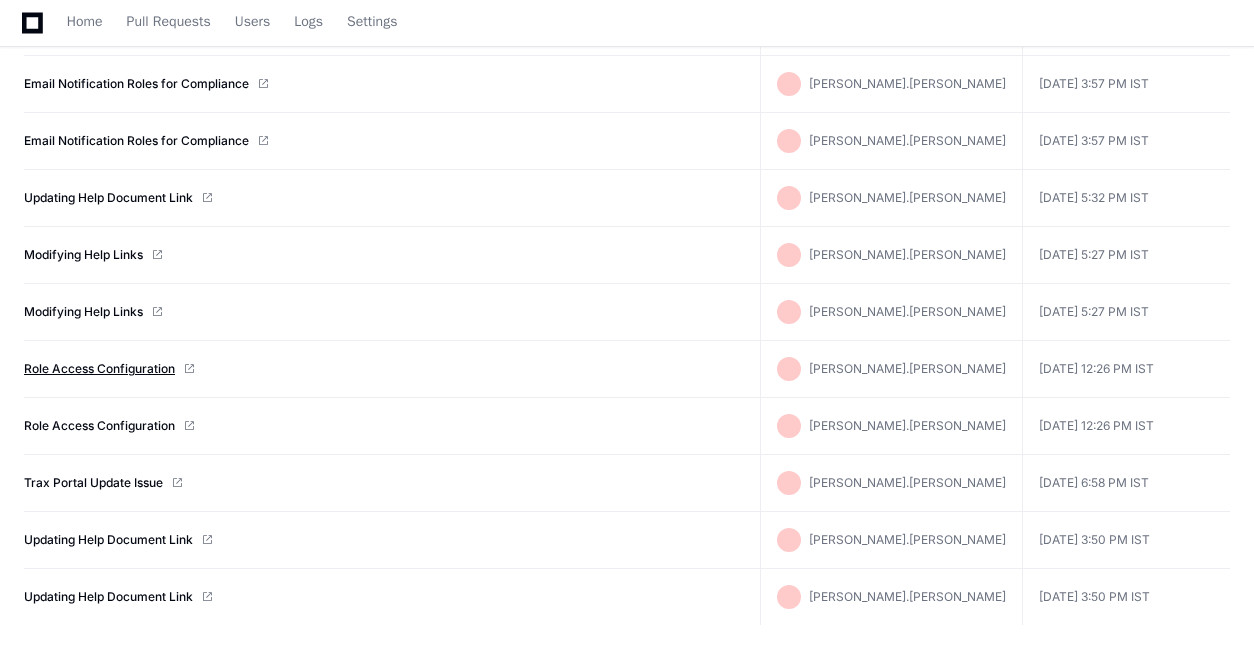 click on "Role Access Configuration" 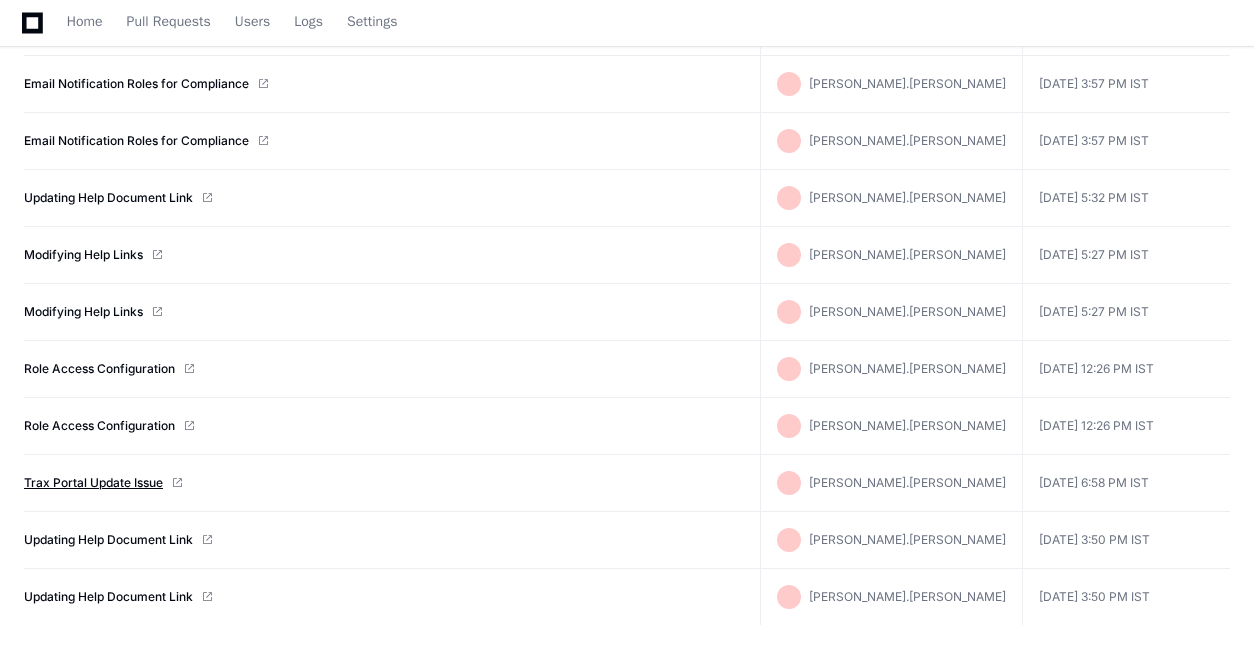 click on "Trax Portal Update Issue" 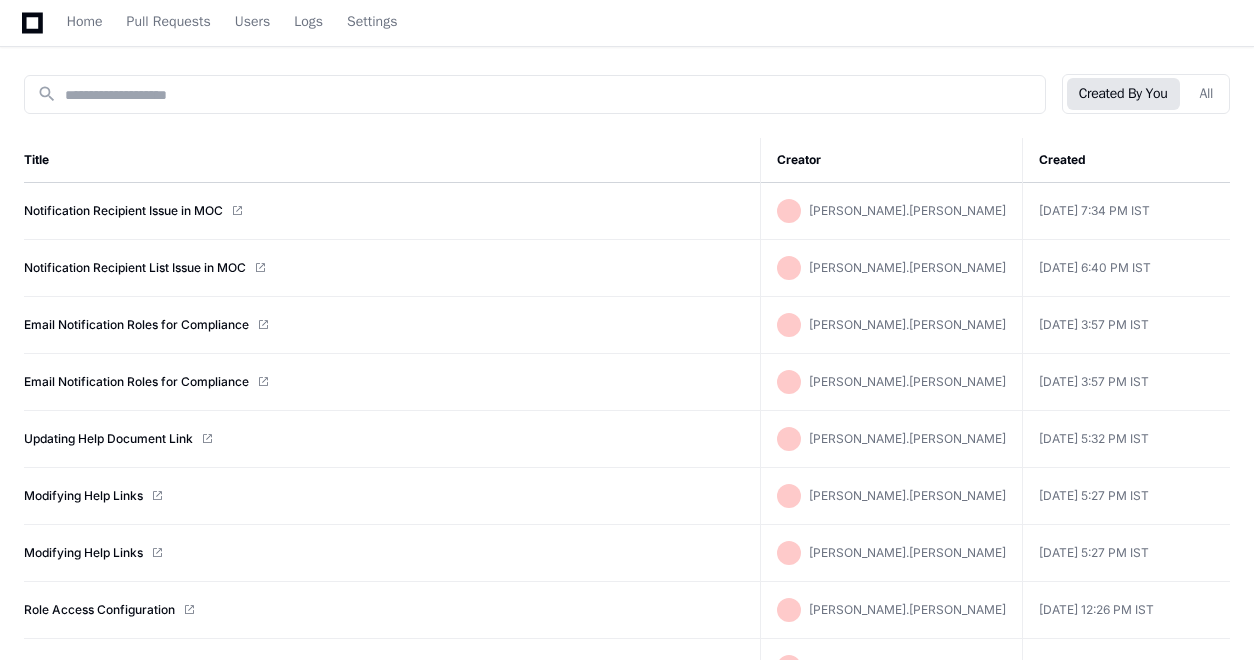 scroll, scrollTop: 216, scrollLeft: 0, axis: vertical 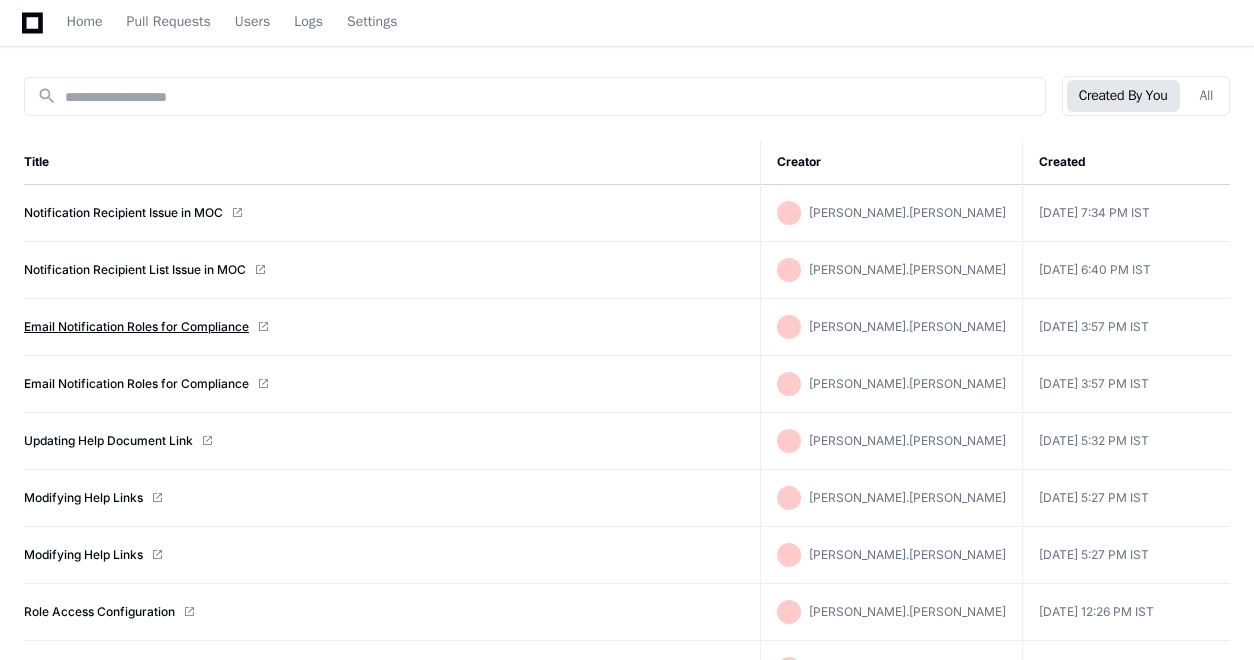 click on "Email Notification Roles for Compliance" 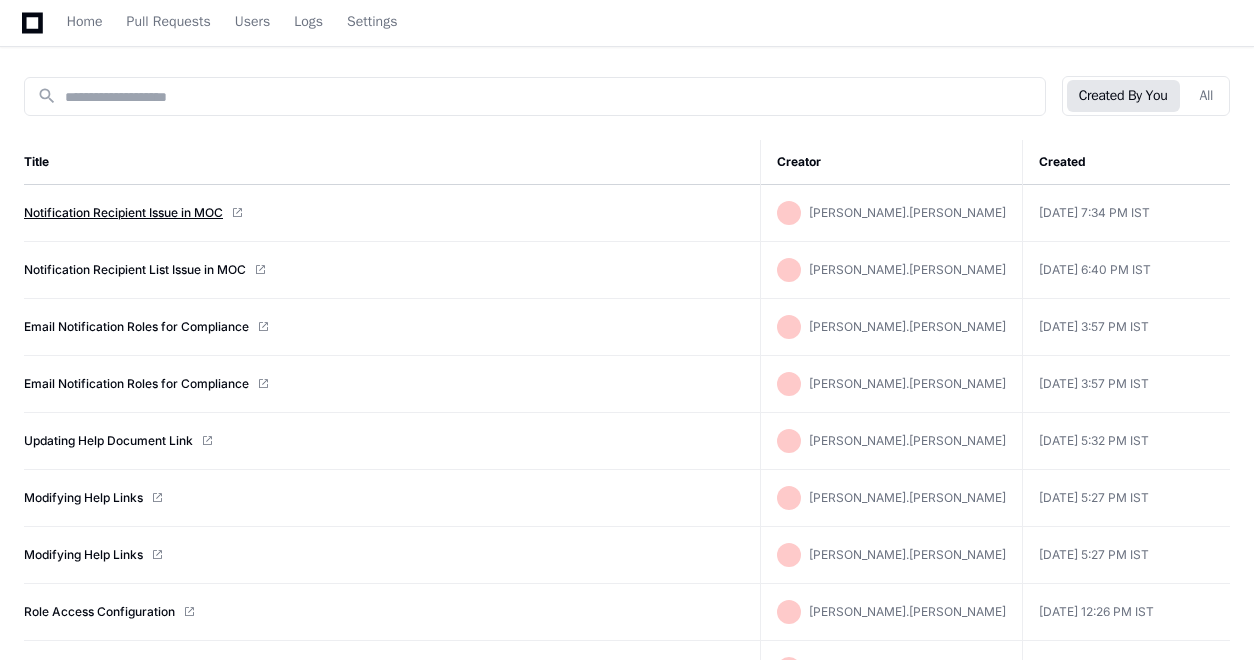 click on "Notification Recipient Issue in MOC" 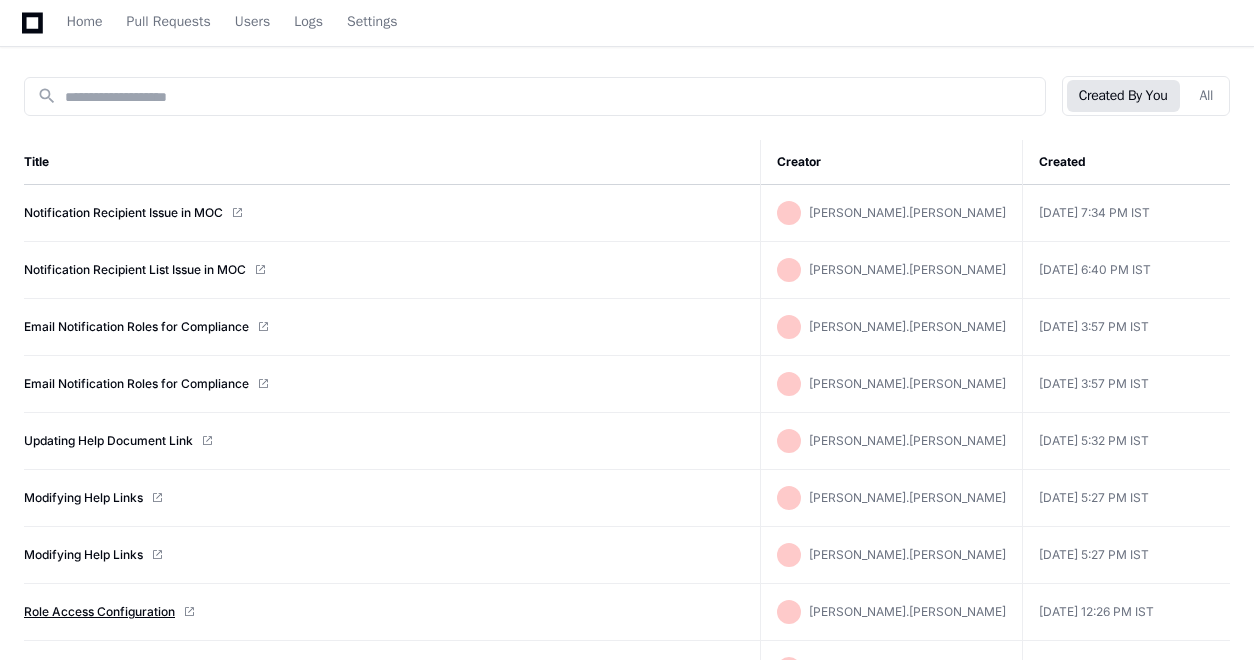 click on "Role Access Configuration" 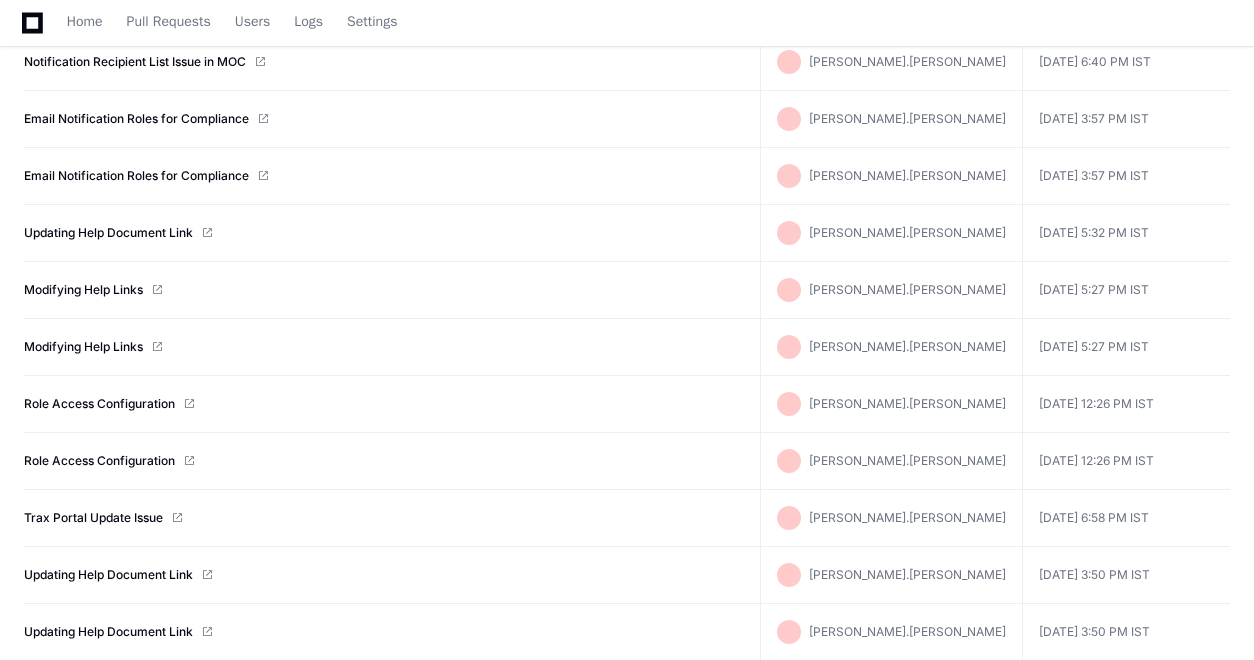 scroll, scrollTop: 459, scrollLeft: 0, axis: vertical 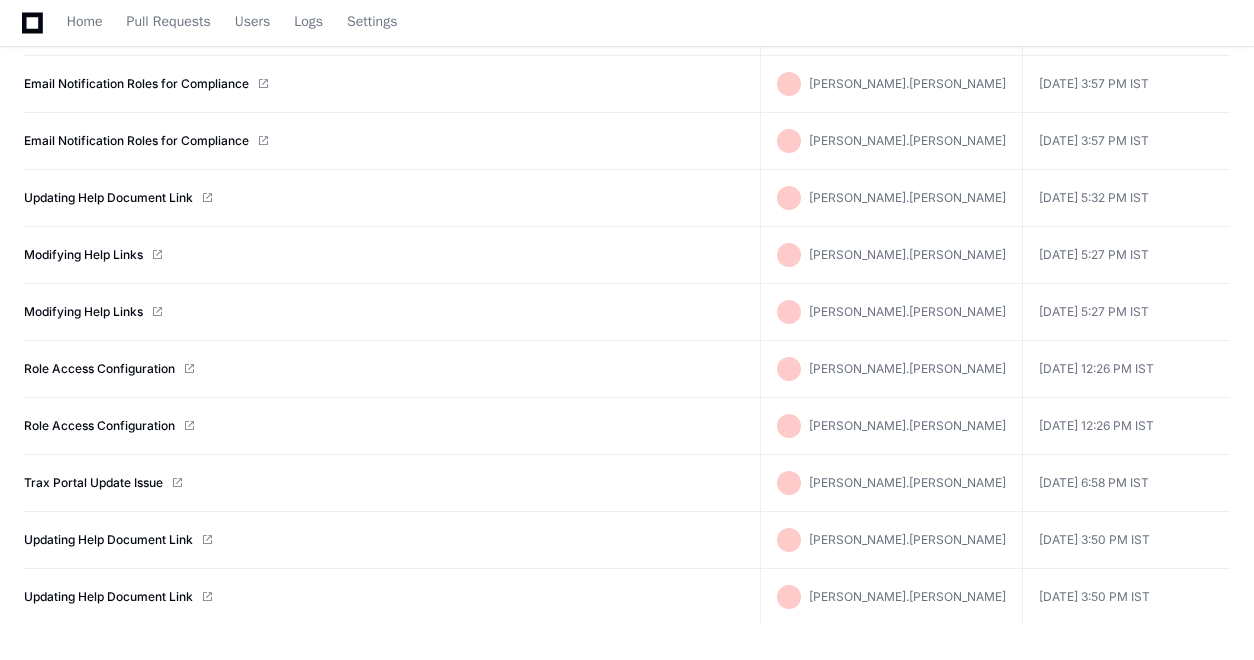 drag, startPoint x: 1253, startPoint y: 307, endPoint x: 1257, endPoint y: 355, distance: 48.166378 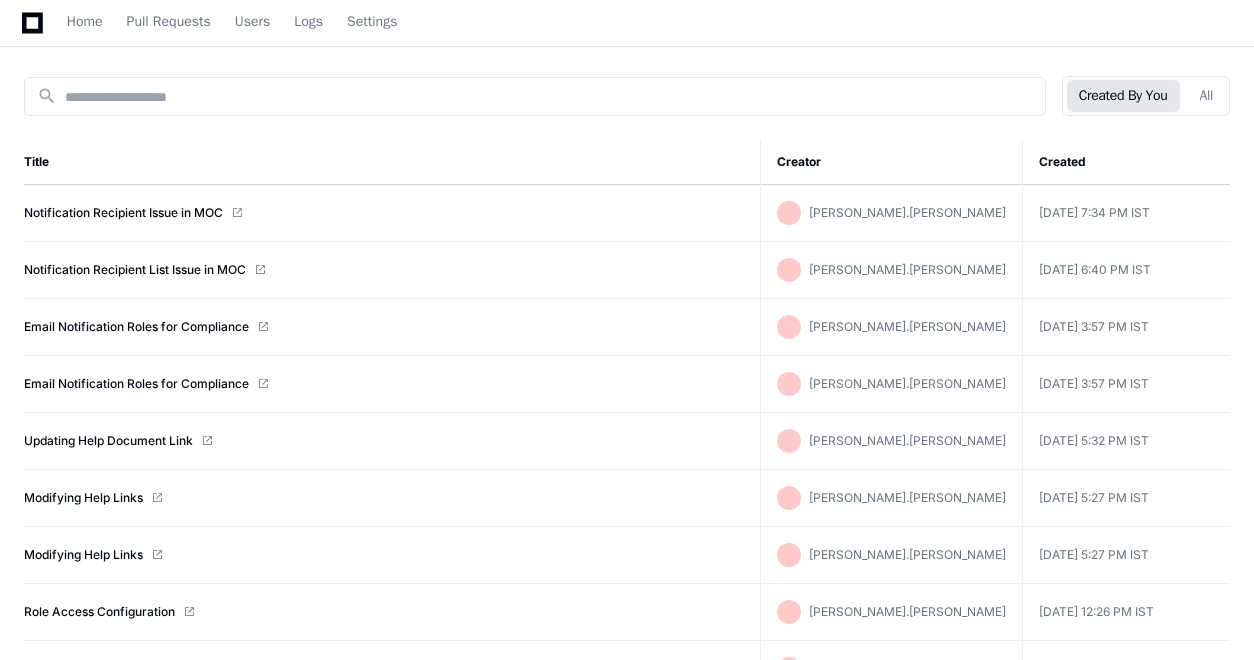 scroll, scrollTop: 459, scrollLeft: 0, axis: vertical 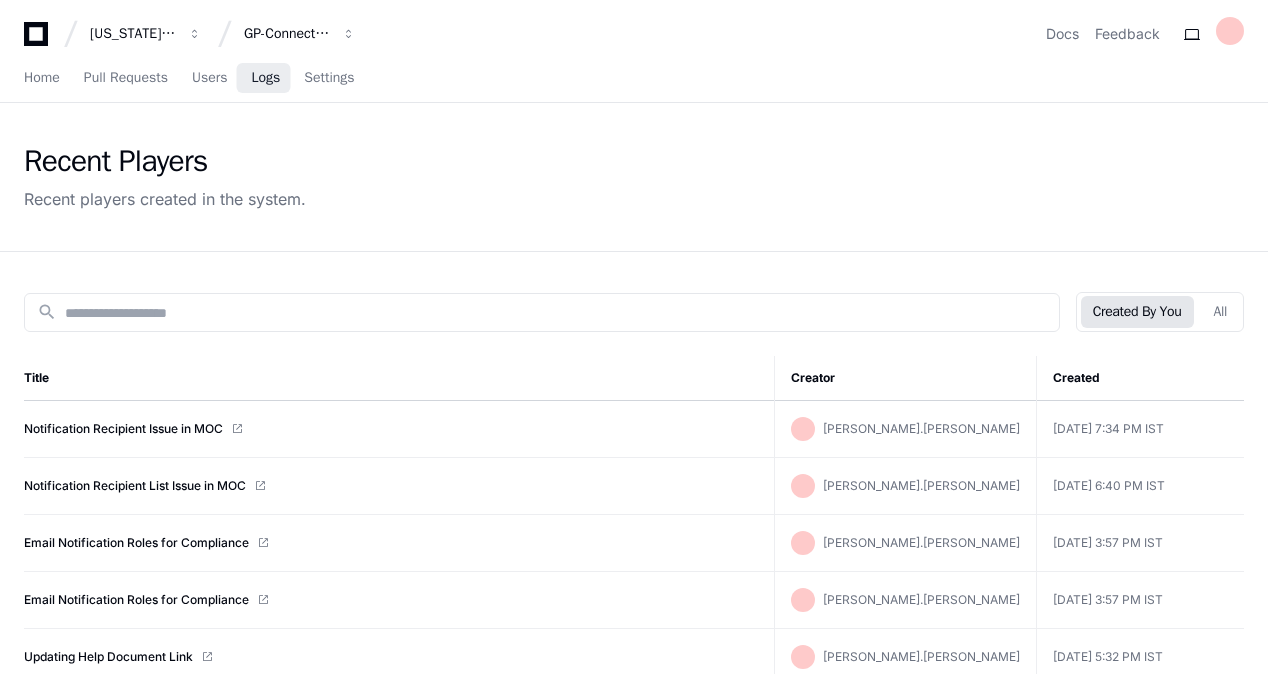 click on "Logs" at bounding box center (265, 78) 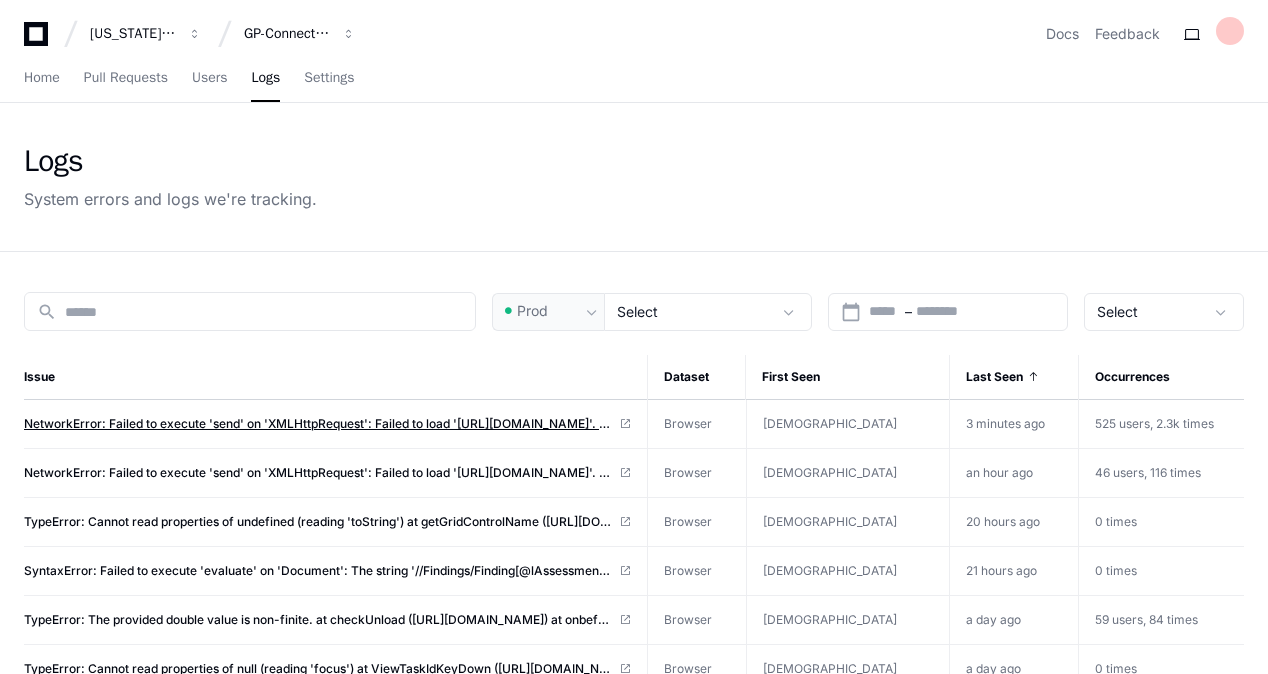 click on "NetworkError: Failed to execute 'send' on 'XMLHttpRequest': Failed to load 'https://connectioncentral.gp.com/ActionPlanTracker/KeepSessionAlive.aspx?RequestDateTime=07/29/2025%2011%3A03%3A21'.
at XMLHttpRequest.send (https://go.playerzero.app/record/6750b131ec749d797e69570a:1:272440)
at Object.KeepAlive (https://connectioncentral.gp.com/ActionPlanTracker/Includes/HttpKeepAlive.js:53:15)
at <anonymous>:1:15" 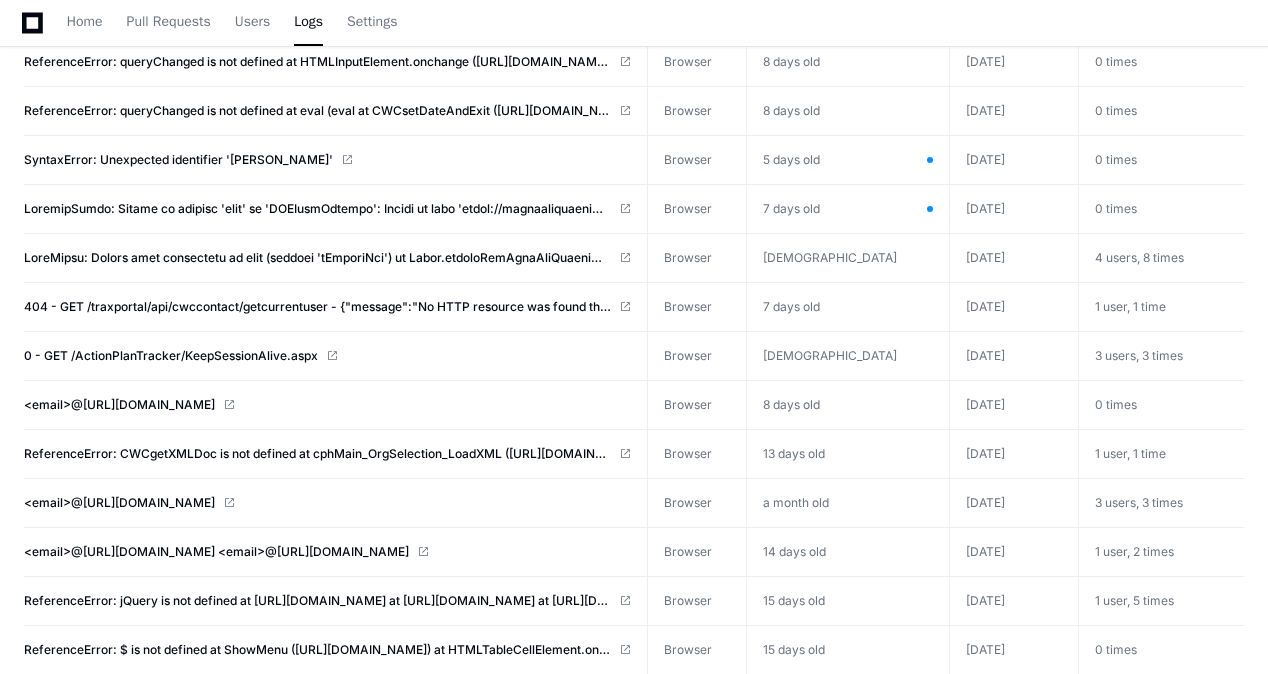 scroll, scrollTop: 0, scrollLeft: 0, axis: both 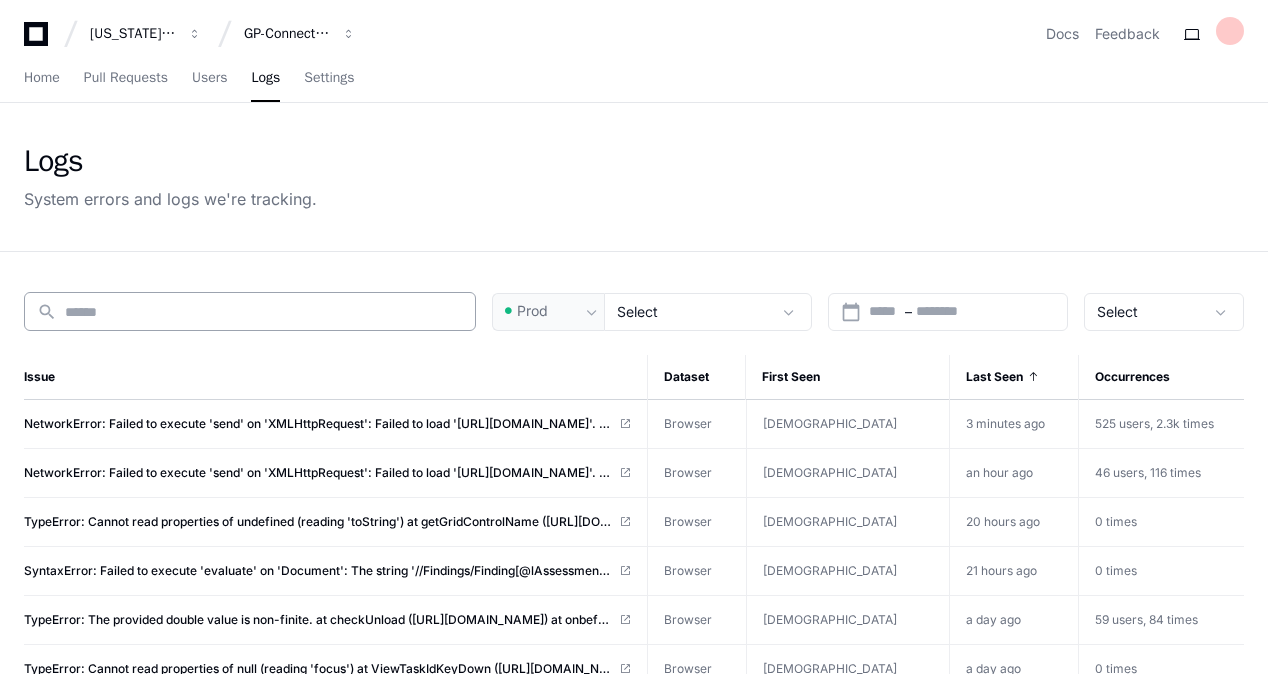 click on "search" 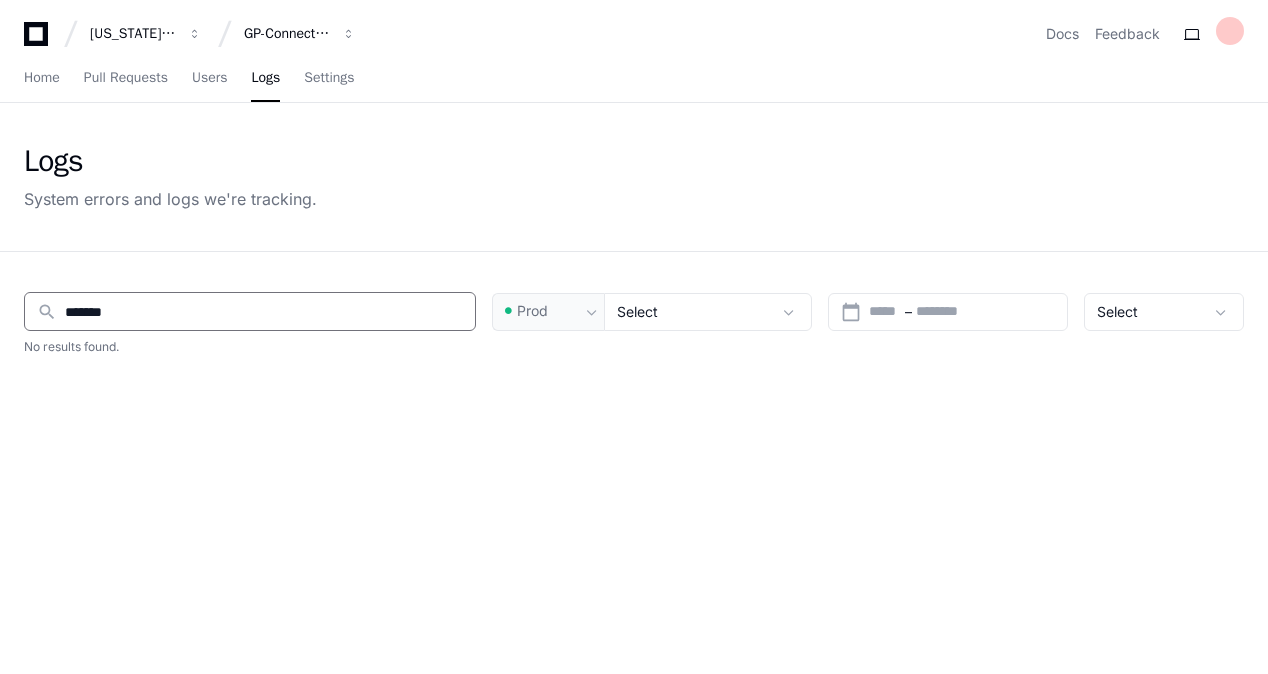 drag, startPoint x: 200, startPoint y: 300, endPoint x: 17, endPoint y: 343, distance: 187.98404 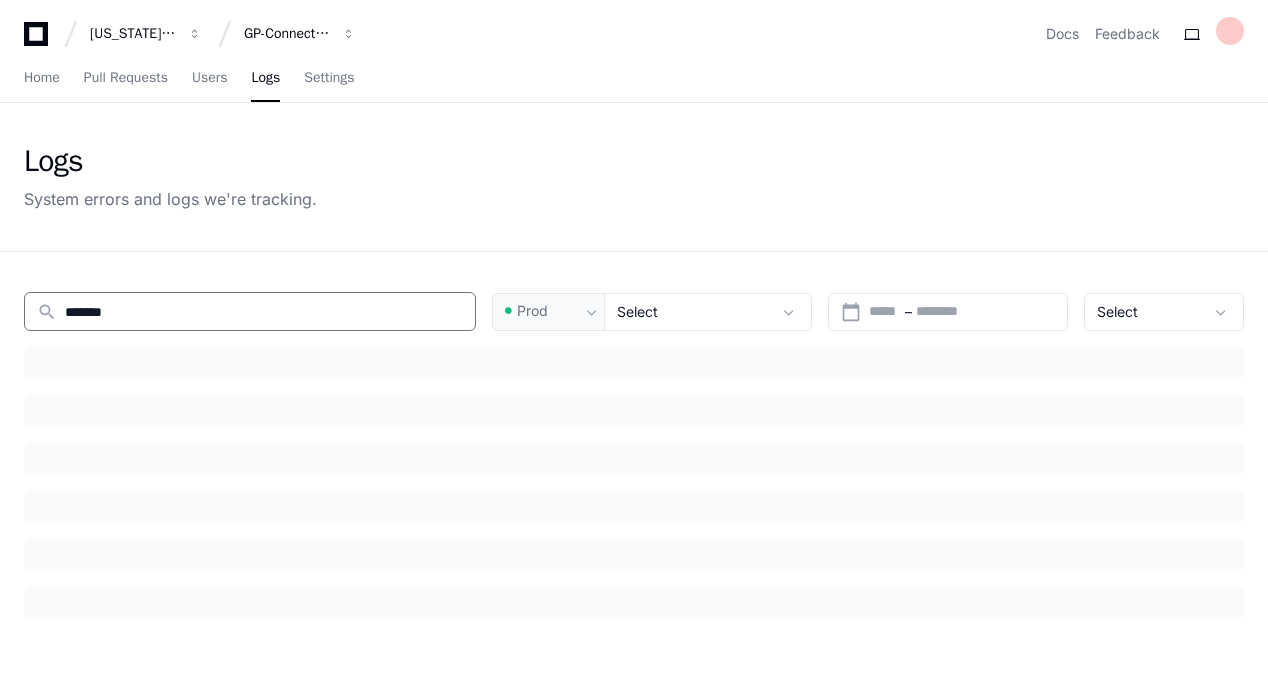 type on "*******" 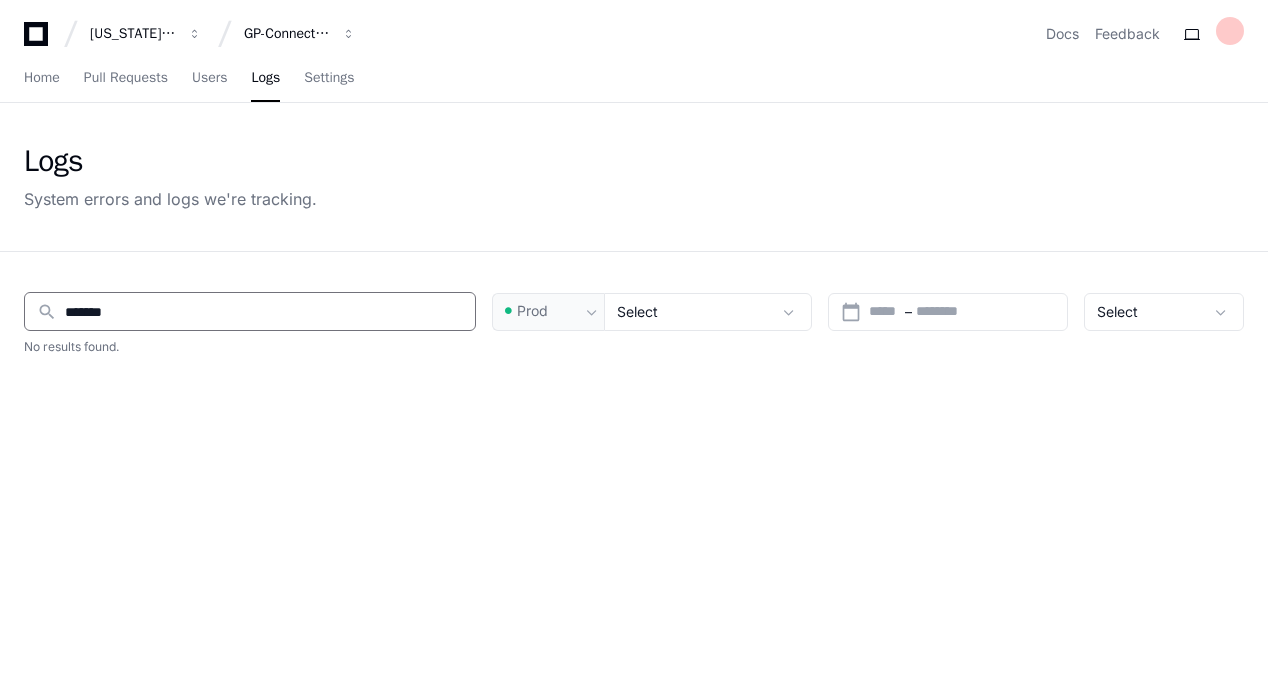 drag, startPoint x: 263, startPoint y: 307, endPoint x: 59, endPoint y: 320, distance: 204.4138 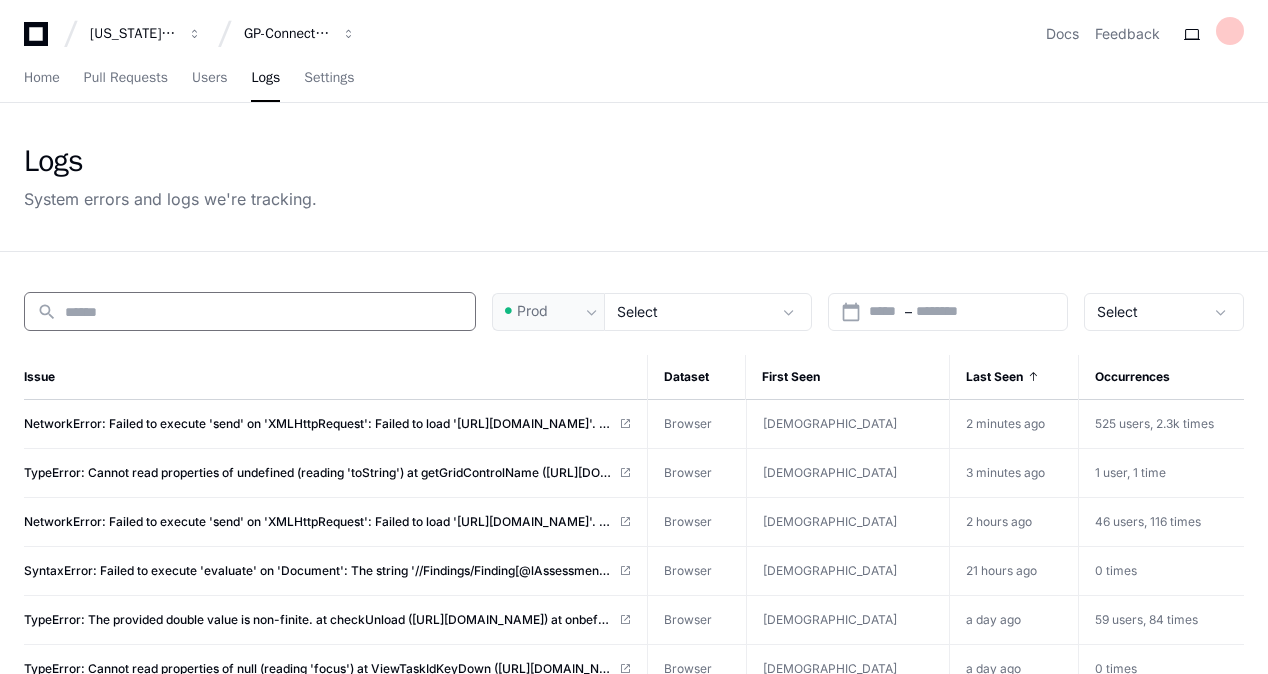 type 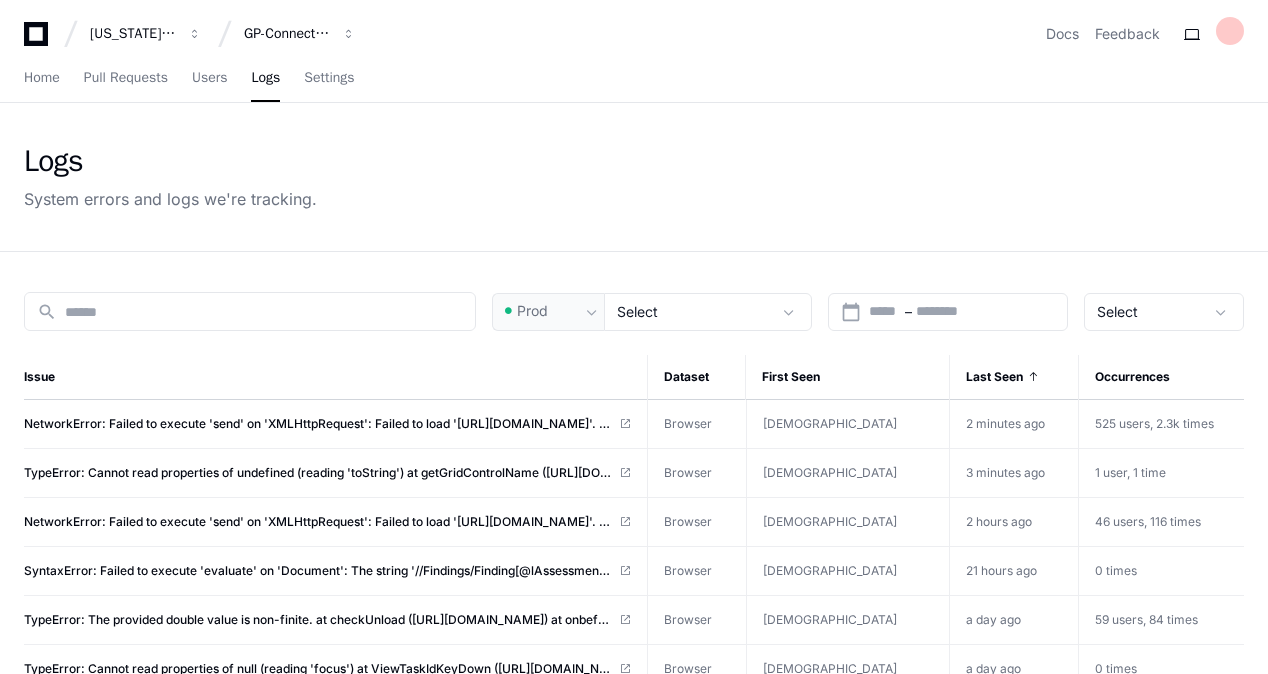 drag, startPoint x: 688, startPoint y: 374, endPoint x: 714, endPoint y: 376, distance: 26.076809 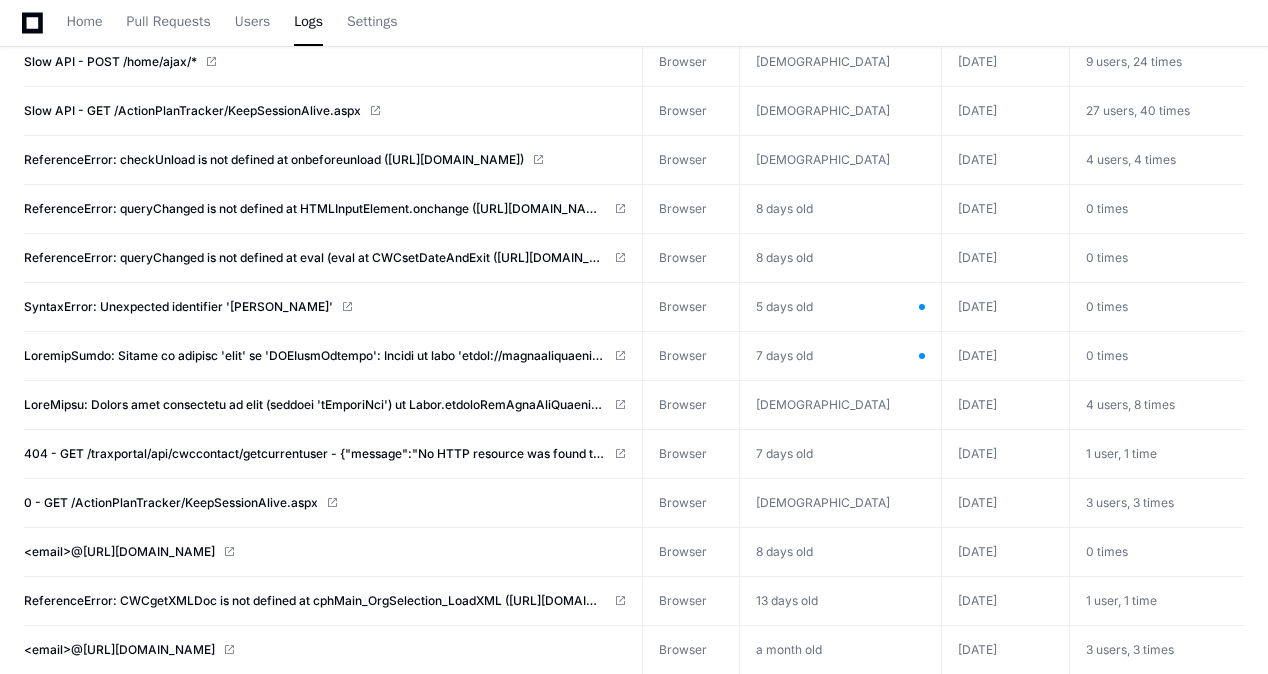 scroll, scrollTop: 0, scrollLeft: 0, axis: both 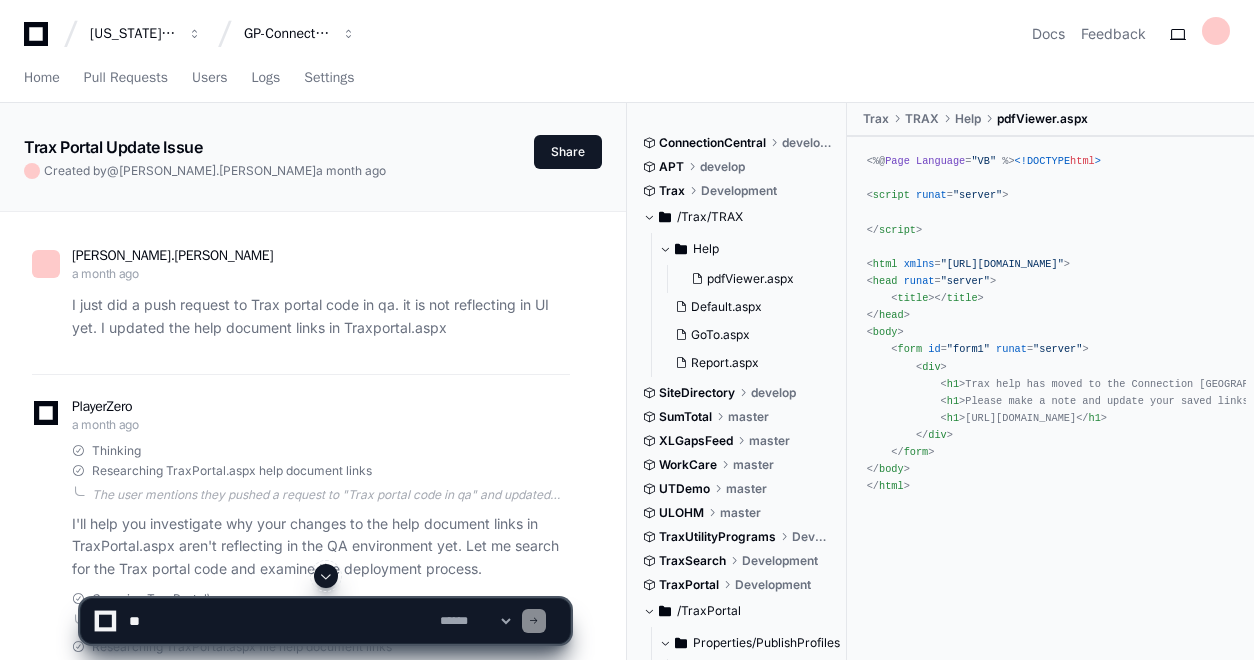 drag, startPoint x: 1252, startPoint y: 67, endPoint x: 1261, endPoint y: 89, distance: 23.769728 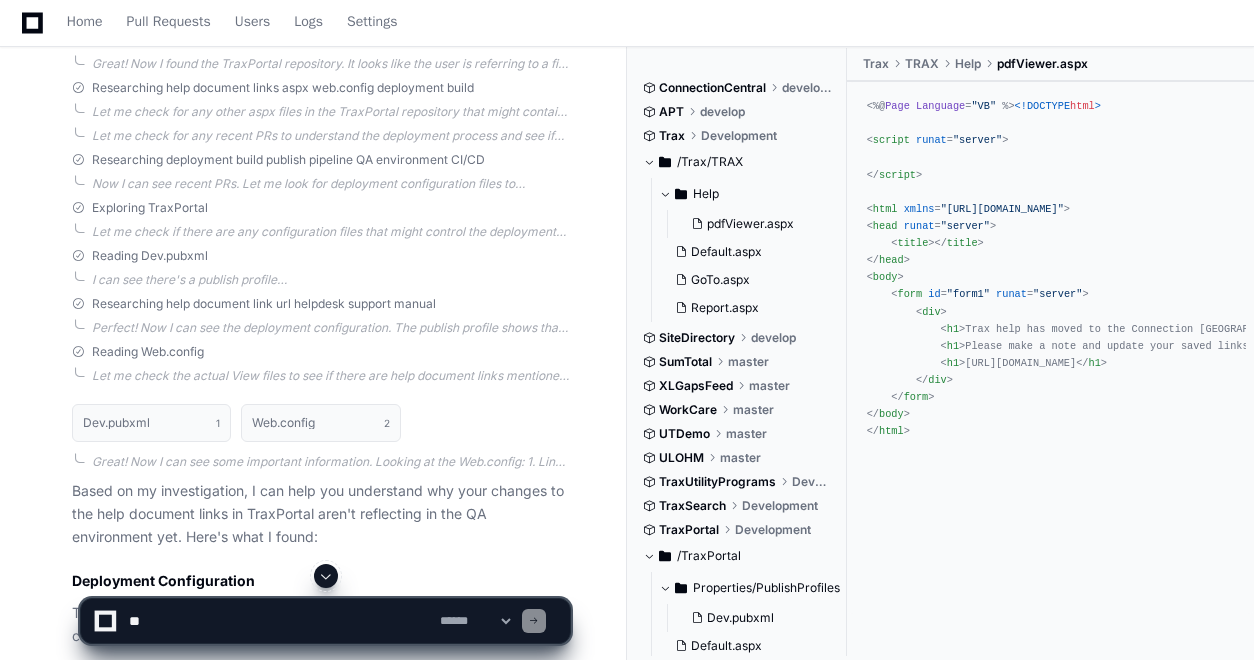 scroll, scrollTop: 0, scrollLeft: 0, axis: both 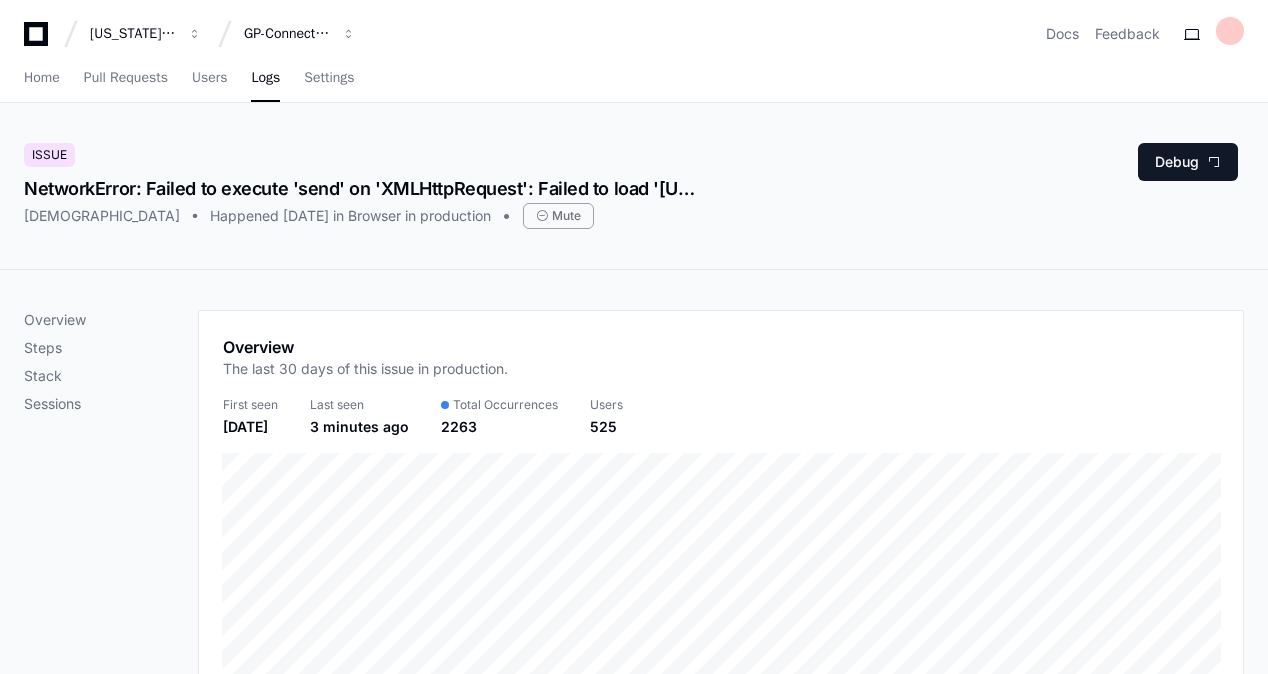 click on "[US_STATE] Pacific GP-Connection Central  Docs  Feedback Home Pull Requests Users Logs Settings  Issue   NetworkError: Failed to execute 'send' on 'XMLHttpRequest': Failed to load '[URL][DOMAIN_NAME]'.
at XMLHttpRequest.send ([URL][DOMAIN_NAME])
at Object.KeepAlive ([URL][DOMAIN_NAME])
at <anonymous>:1:15  [DEMOGRAPHIC_DATA]  Happened [DATE] in Browser in production   Mute   Debug  Overview Steps Stack Sessions Overview The last 30 days of this issue in production. First seen [DATE] Last seen 3 minutes ago Total Occurrences 2263 Users 525 Prior Events User events that happened just before this issue. /actionplantracker/ActionPlan_tasks.aspx 26x /actionplantracker//ActionPlan.aspx 22x /actionplantracker/ActionPlan.aspx 15x 7x 5x See Stack on 04" at bounding box center (634, 1049) 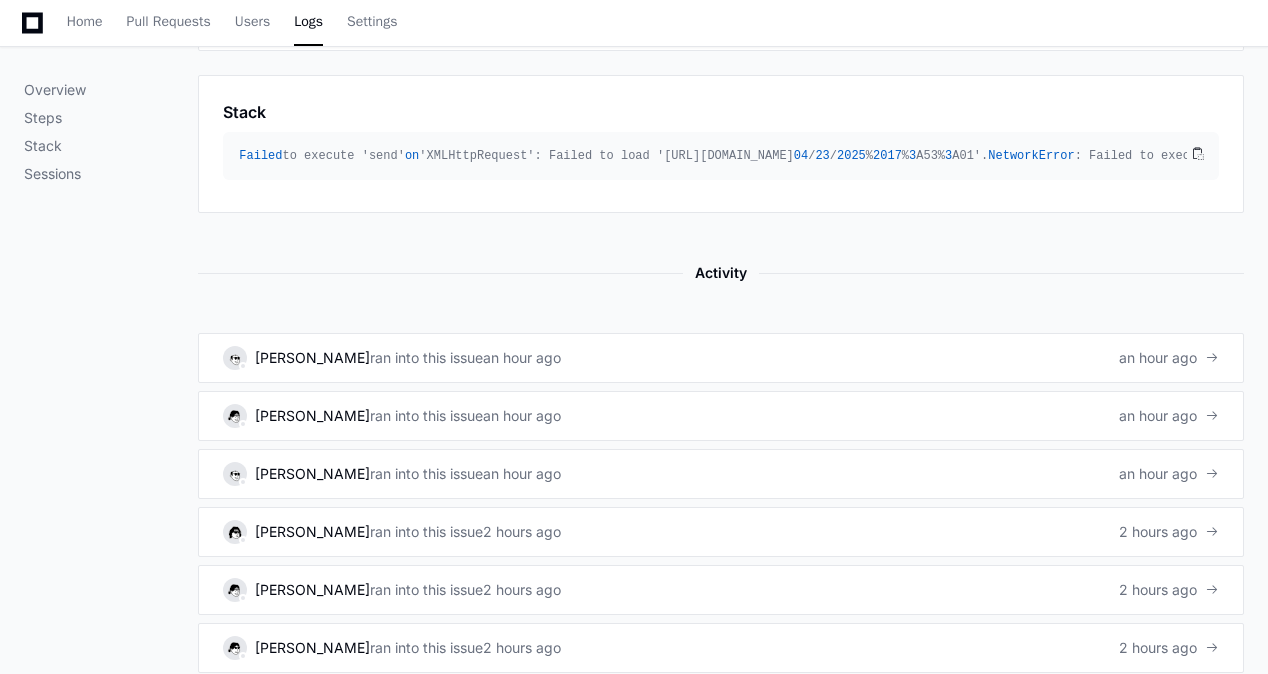 scroll, scrollTop: 1010, scrollLeft: 0, axis: vertical 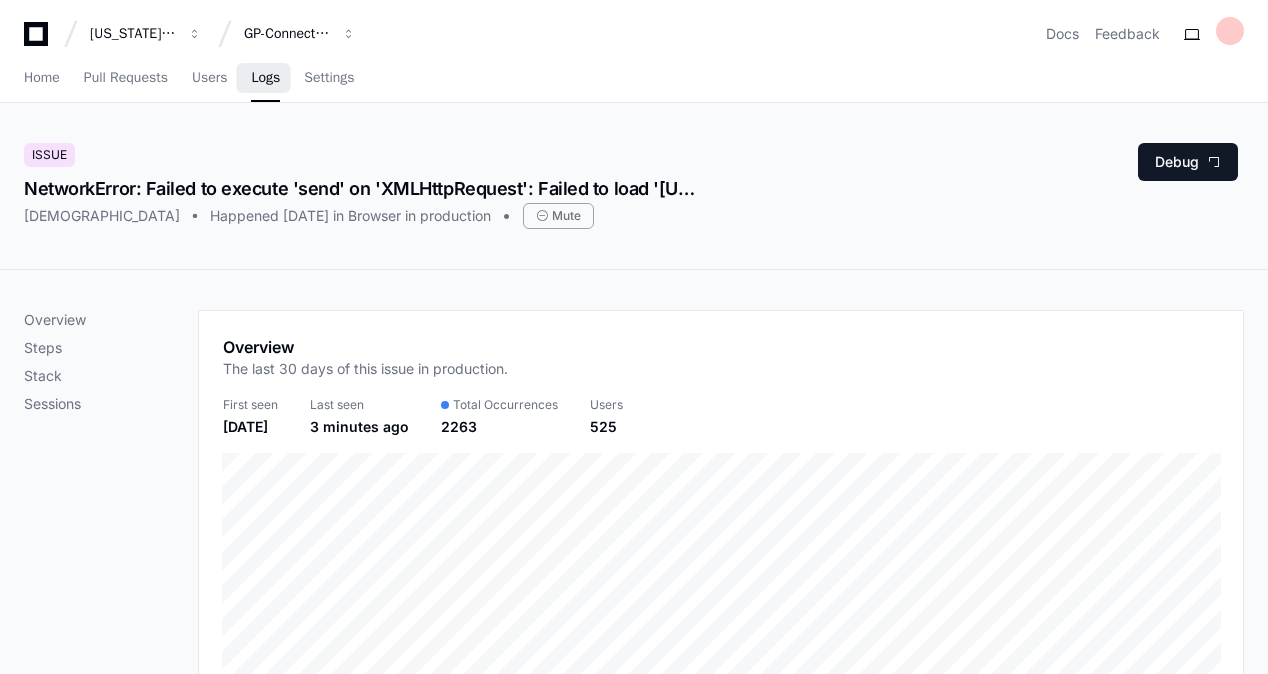click on "Home Pull Requests Users Logs Settings" at bounding box center [189, 79] 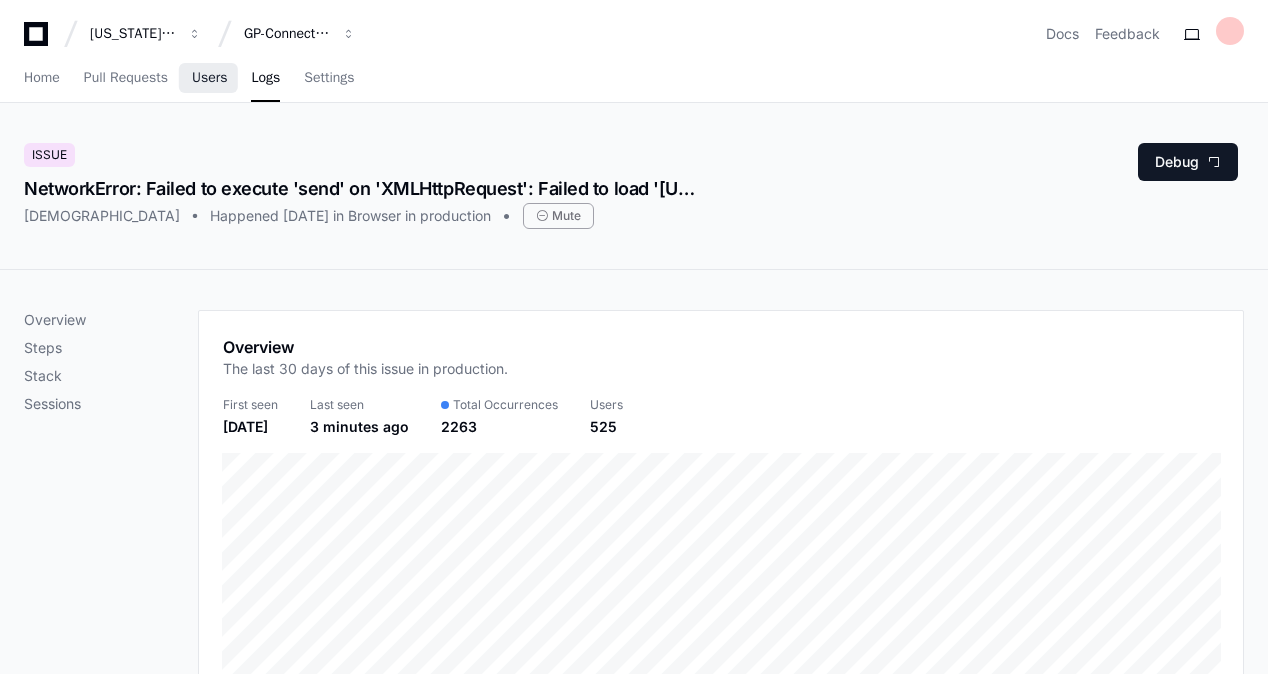 click on "Users" at bounding box center [210, 78] 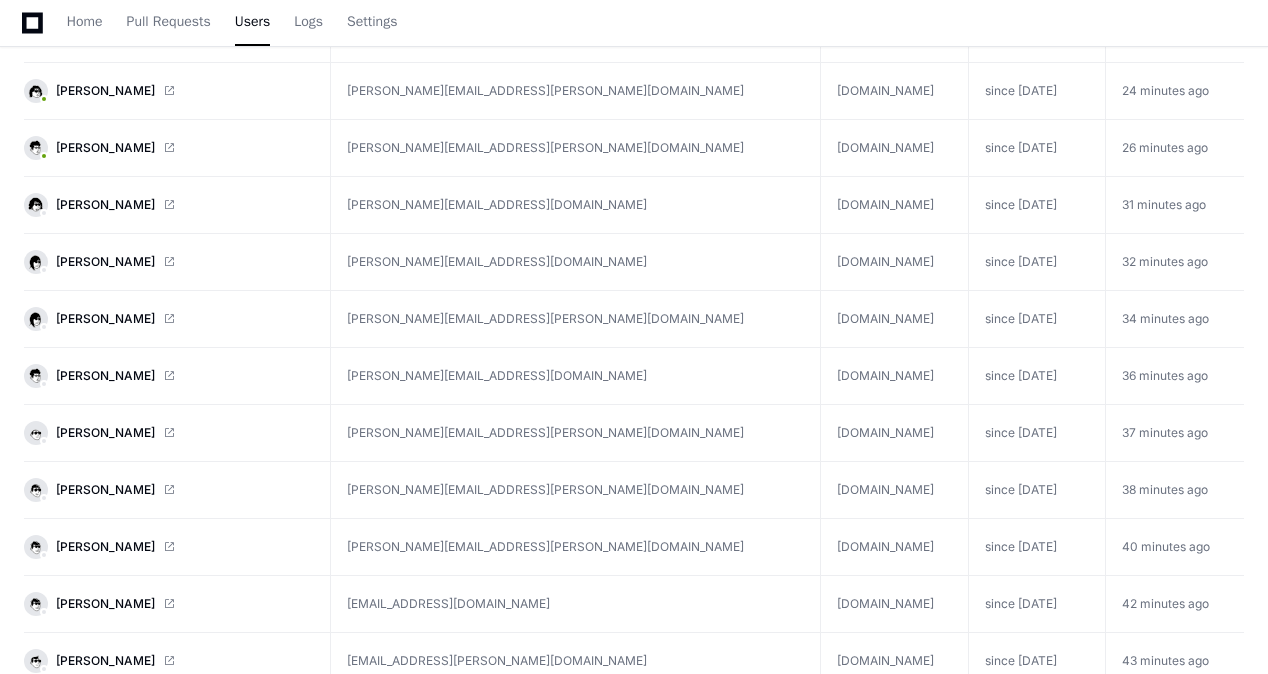 scroll, scrollTop: 0, scrollLeft: 0, axis: both 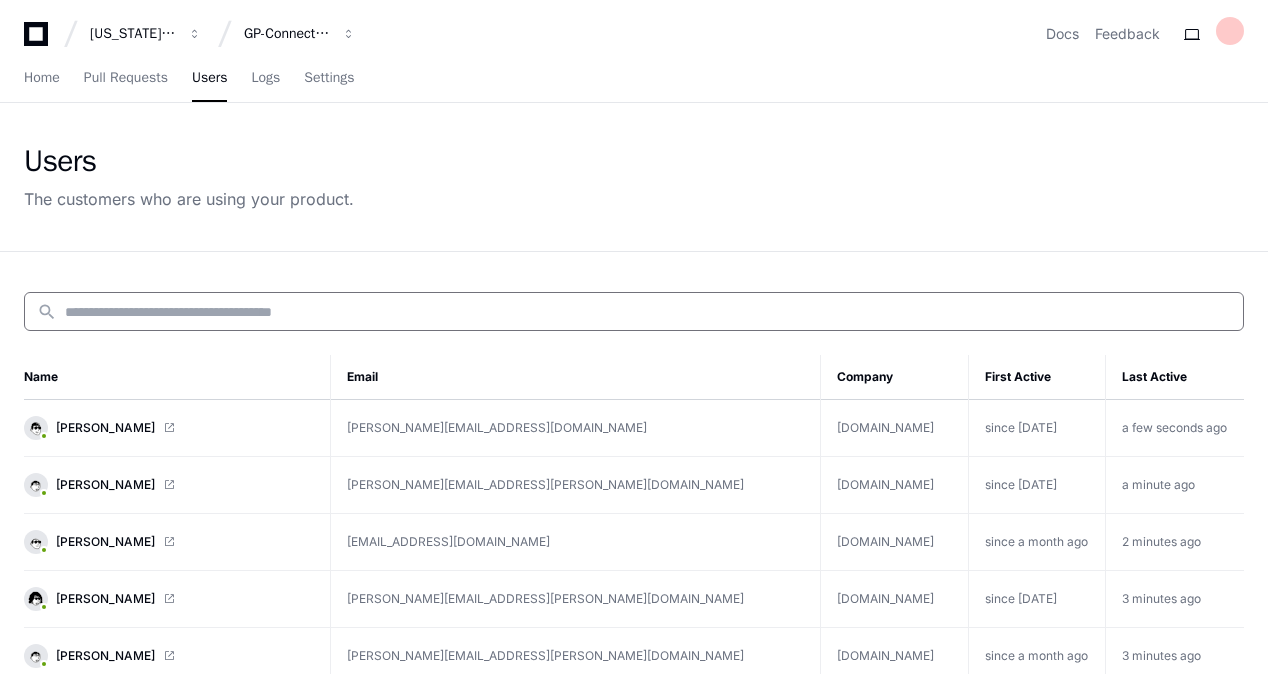 click at bounding box center [648, 312] 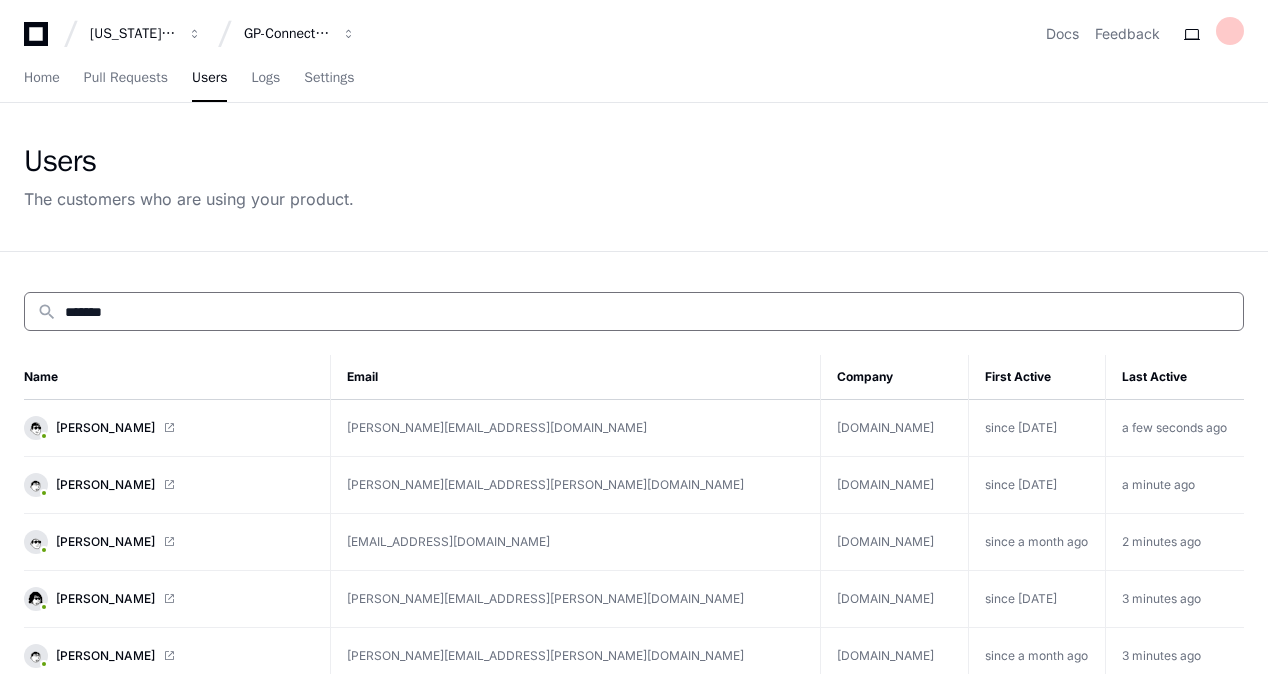 type on "*******" 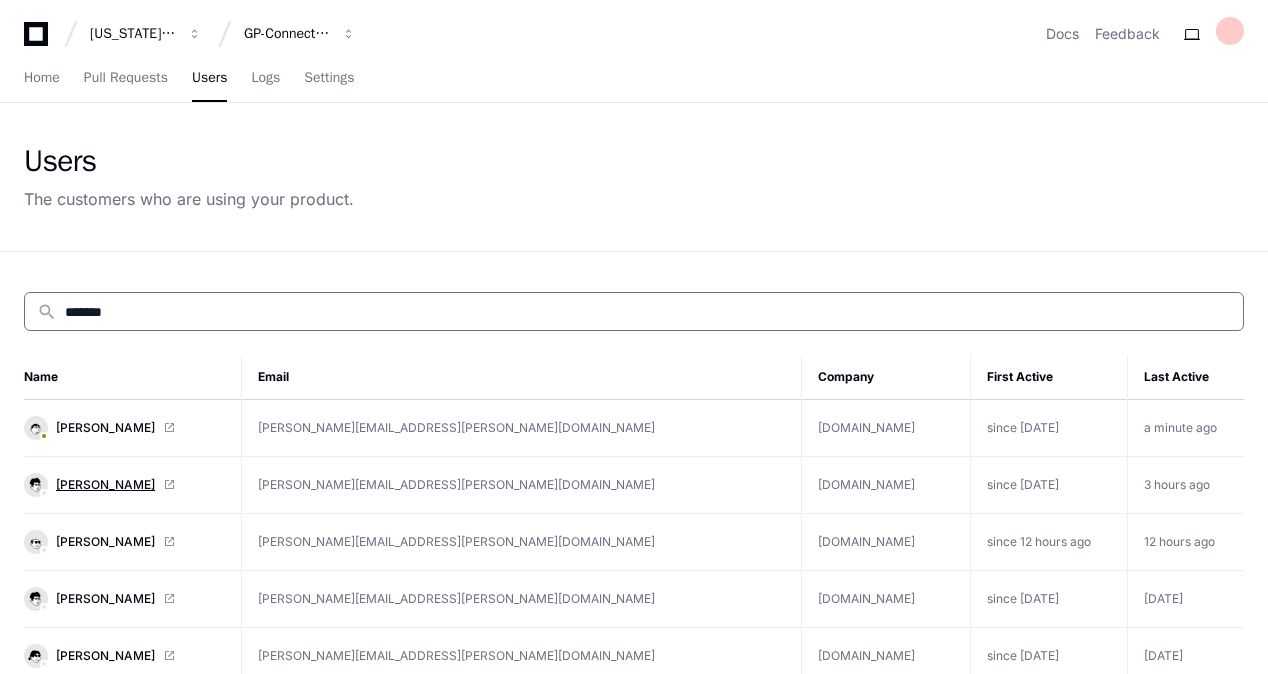 click on "[PERSON_NAME]" 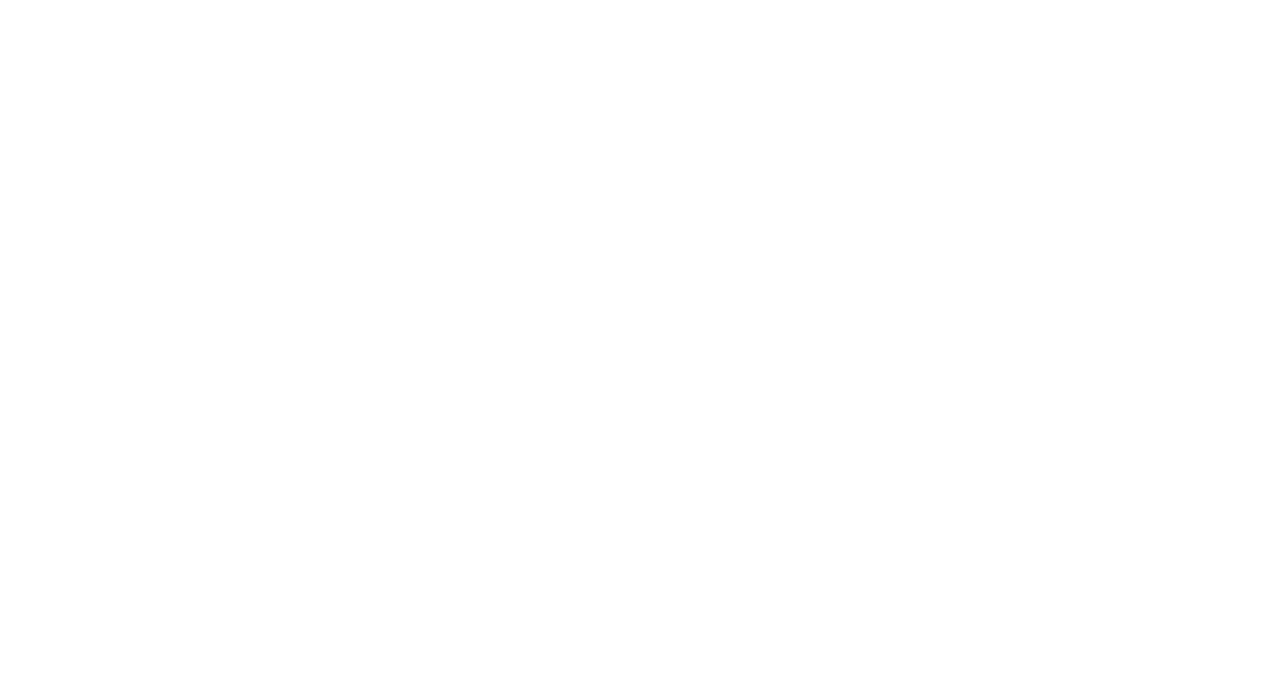 scroll, scrollTop: 0, scrollLeft: 0, axis: both 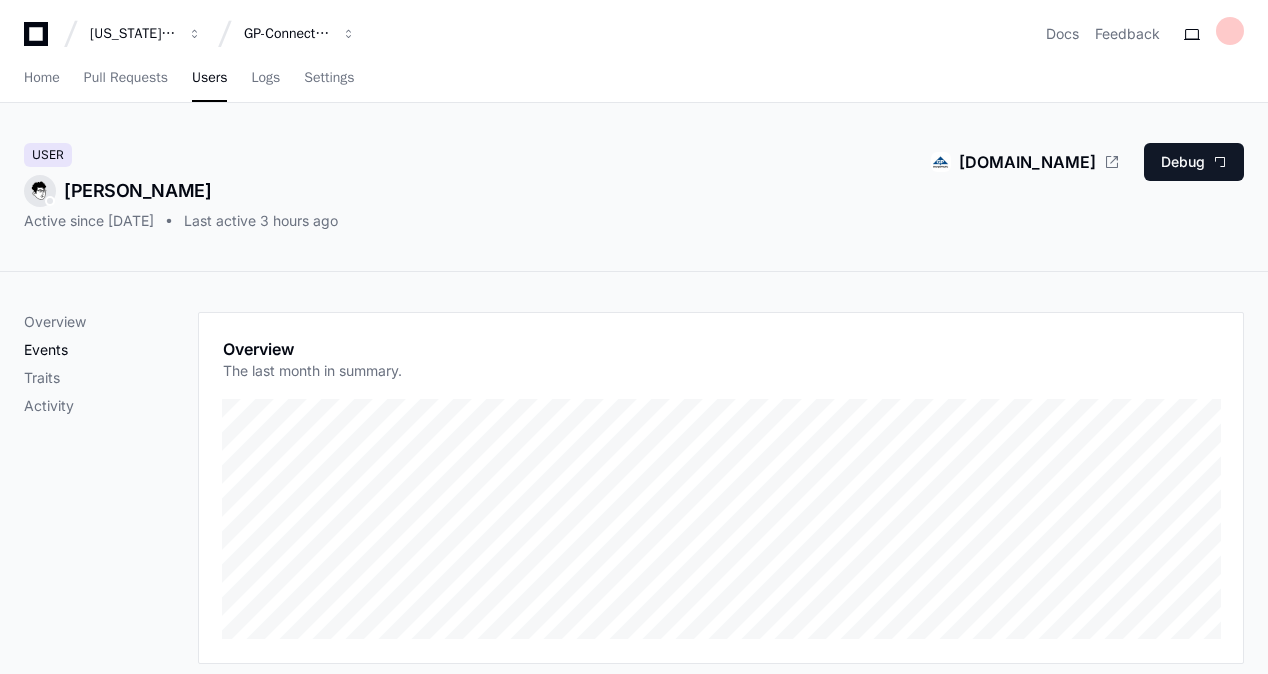 click on "Events" 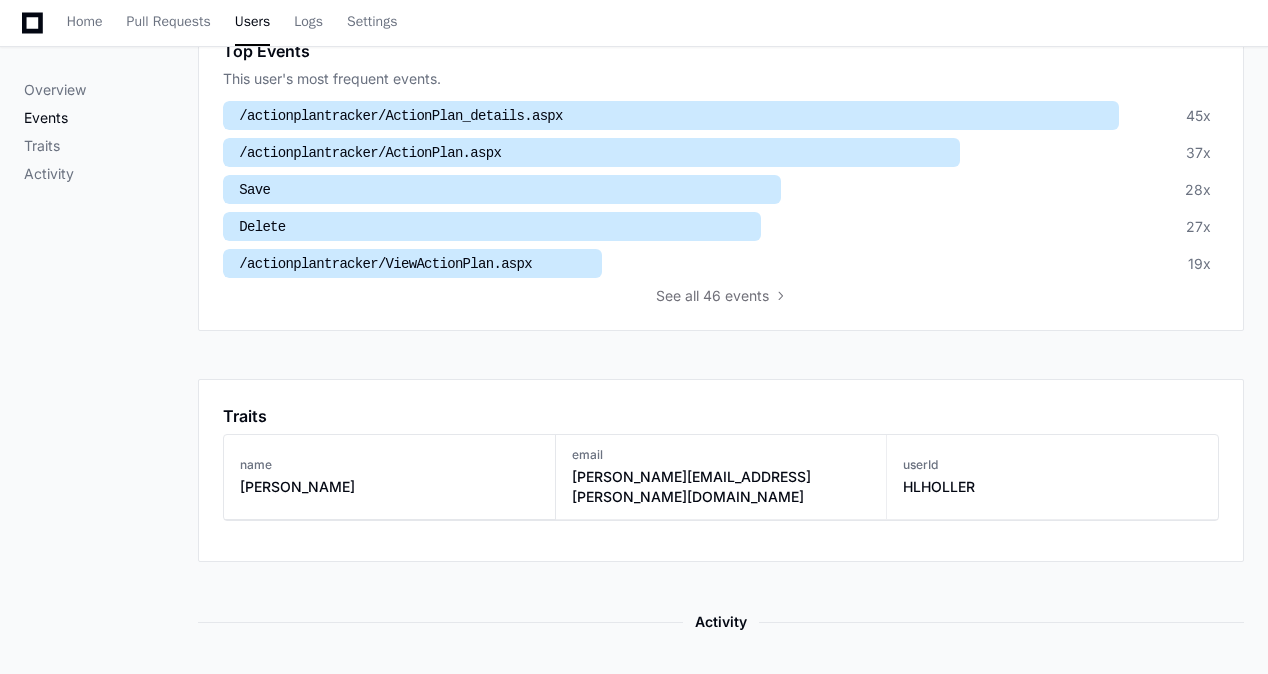 scroll, scrollTop: 735, scrollLeft: 0, axis: vertical 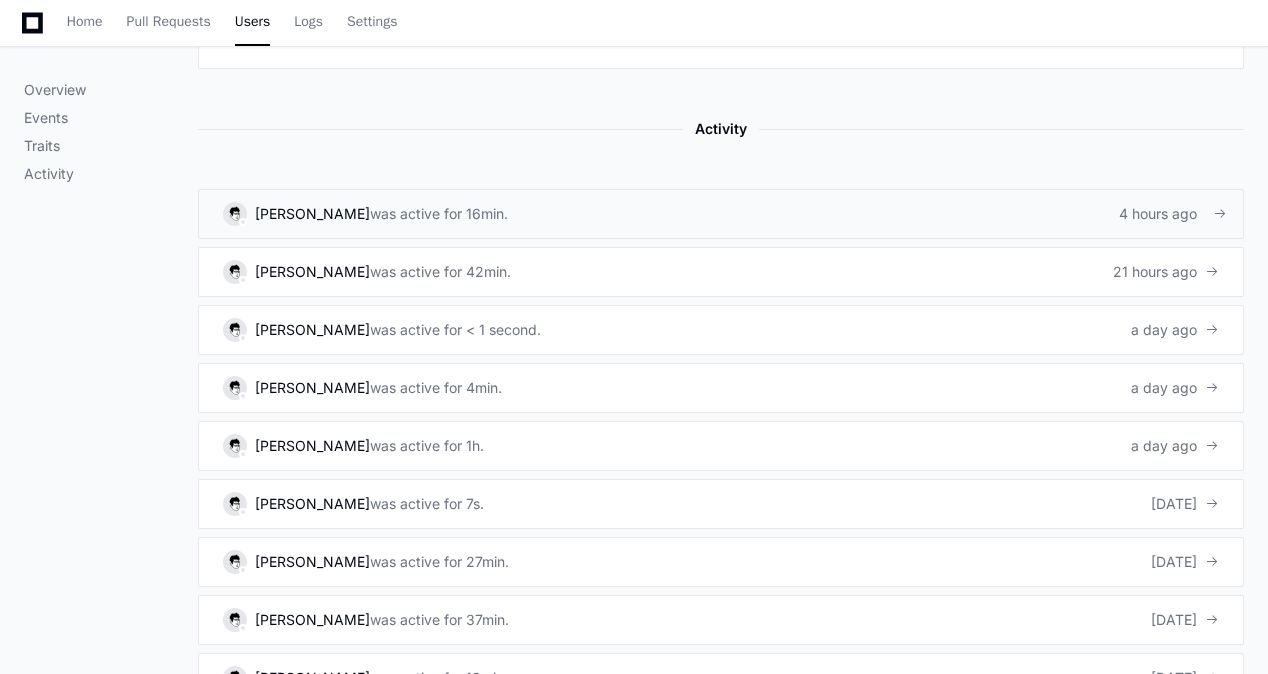 click on "[PERSON_NAME]   was active for 16min.  4 hours ago" 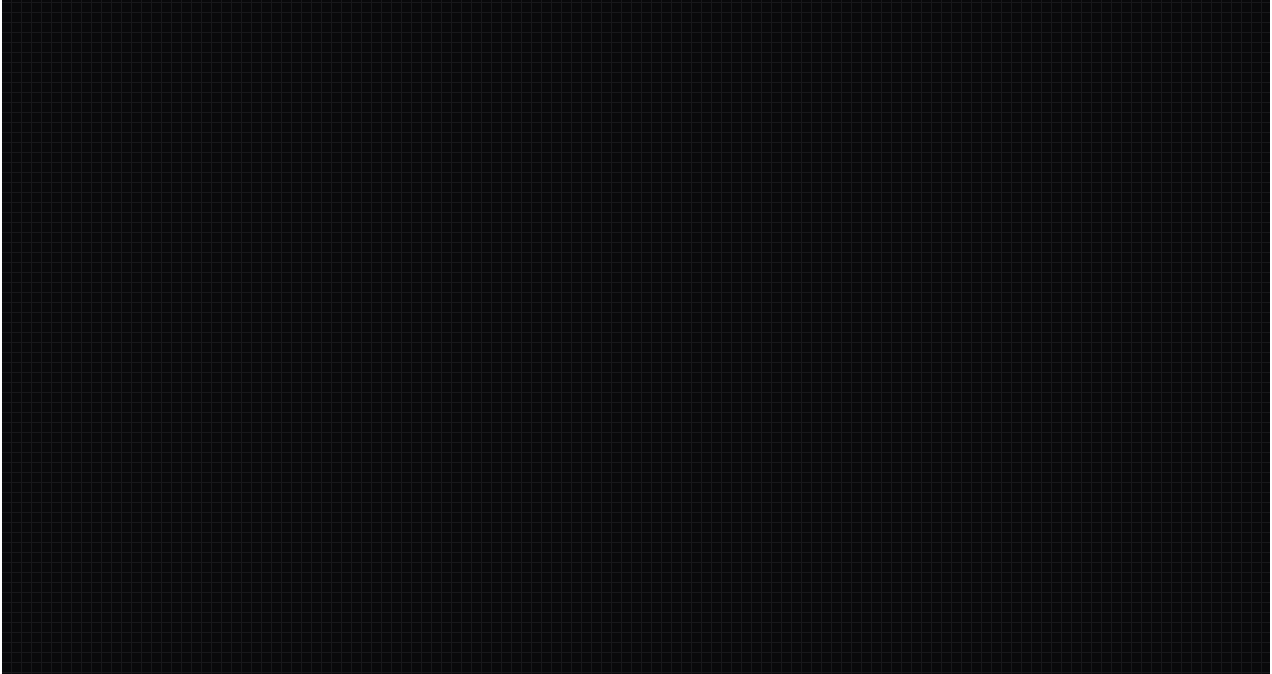 scroll, scrollTop: 0, scrollLeft: 0, axis: both 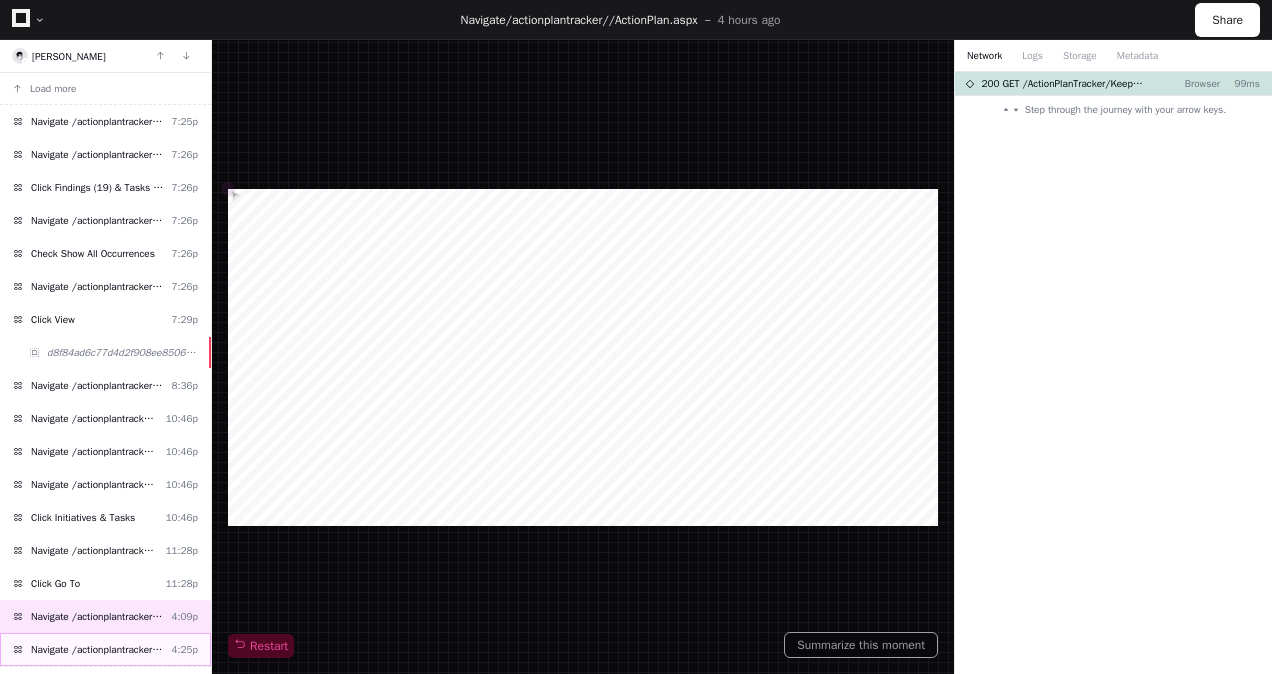 click on "Navigate /actionplantracker//ActionPlan.aspx  4:25p" 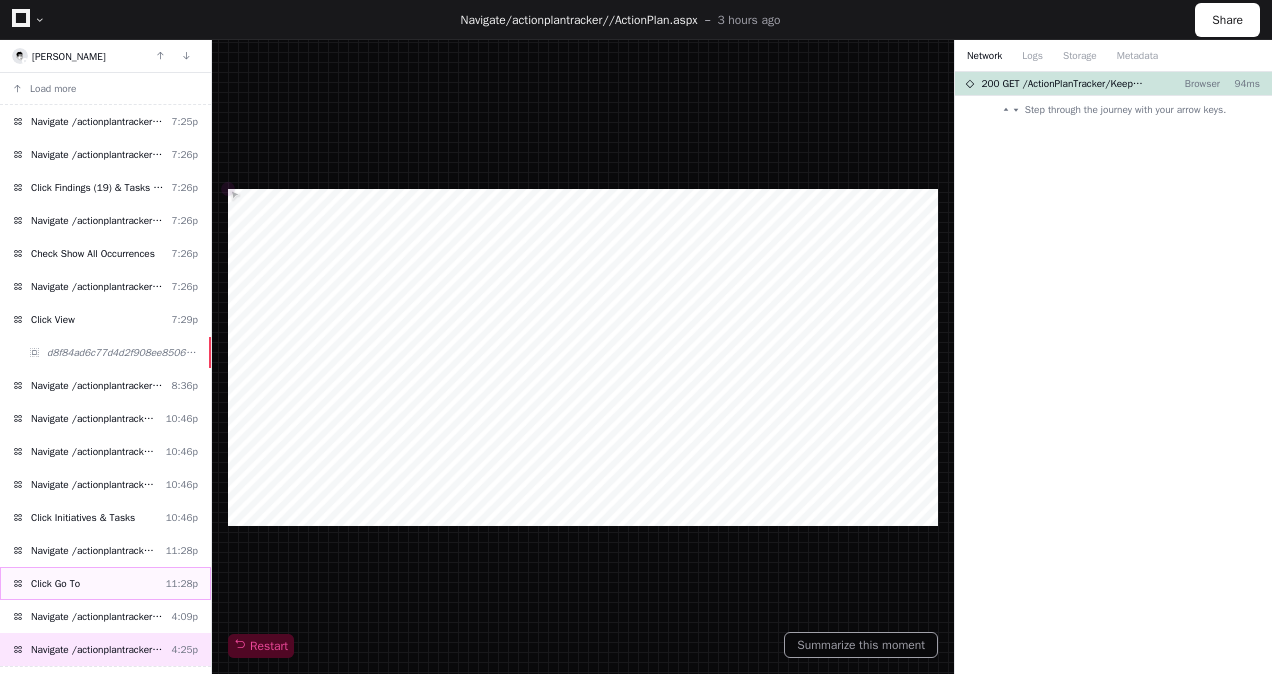 click on "Click Go To  11:28p" 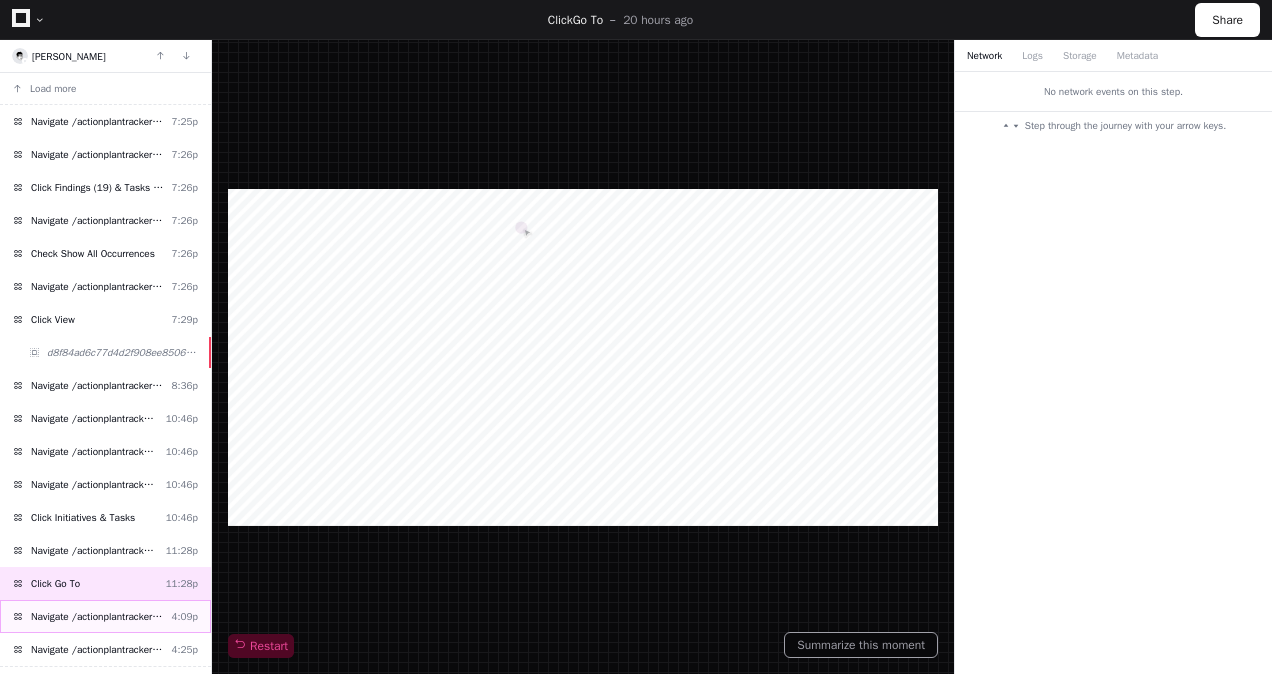 click on "Navigate /actionplantracker//ActionPlan.aspx  4:09p" 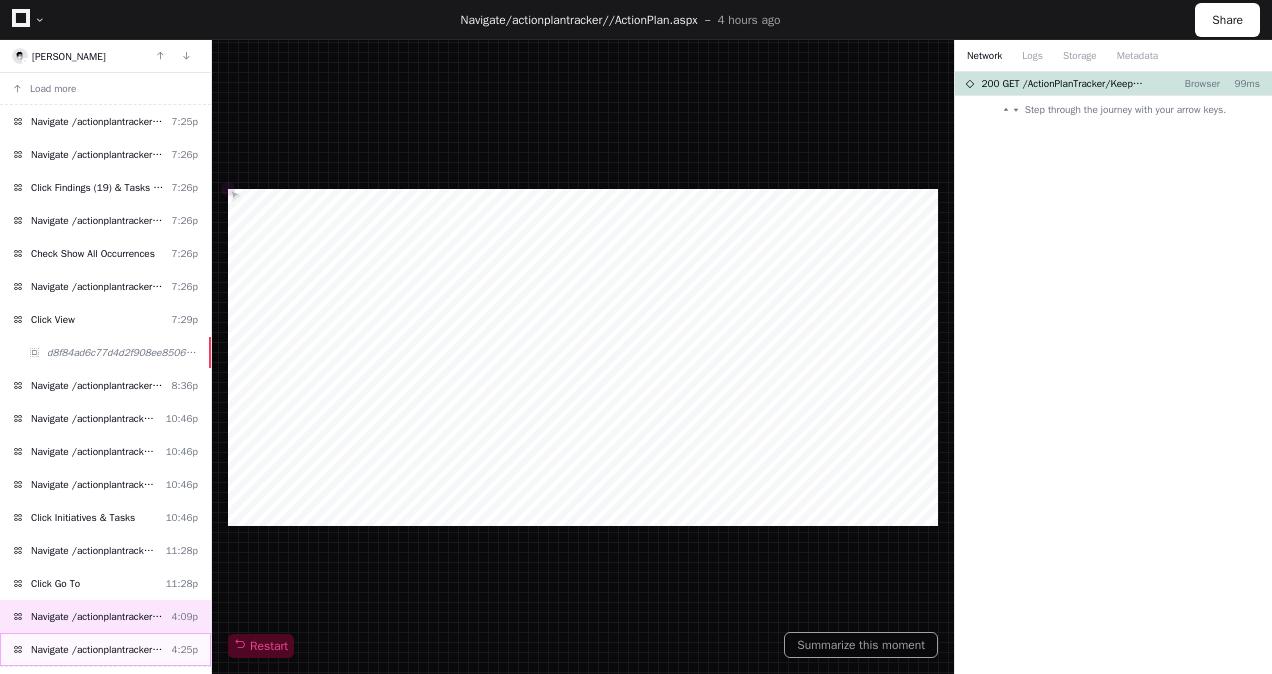 click on "Navigate /actionplantracker//ActionPlan.aspx" 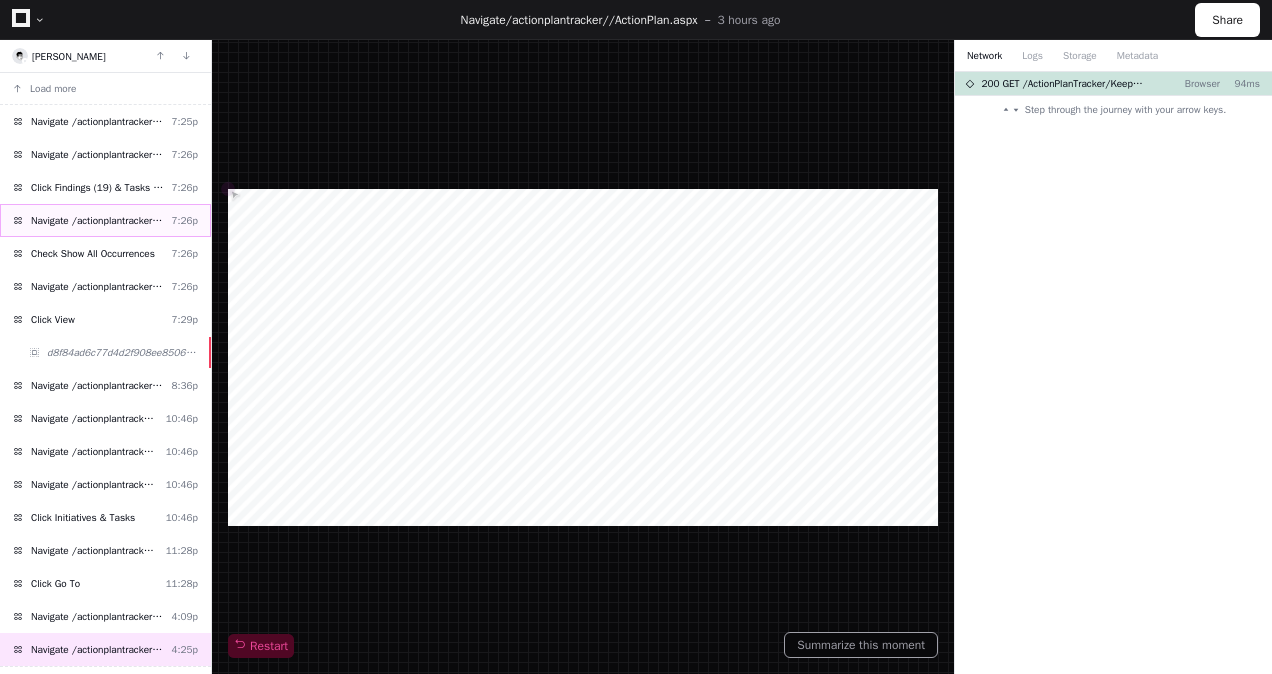 click on "Navigate /actionplantracker/ActionPlan_tasks.aspx" 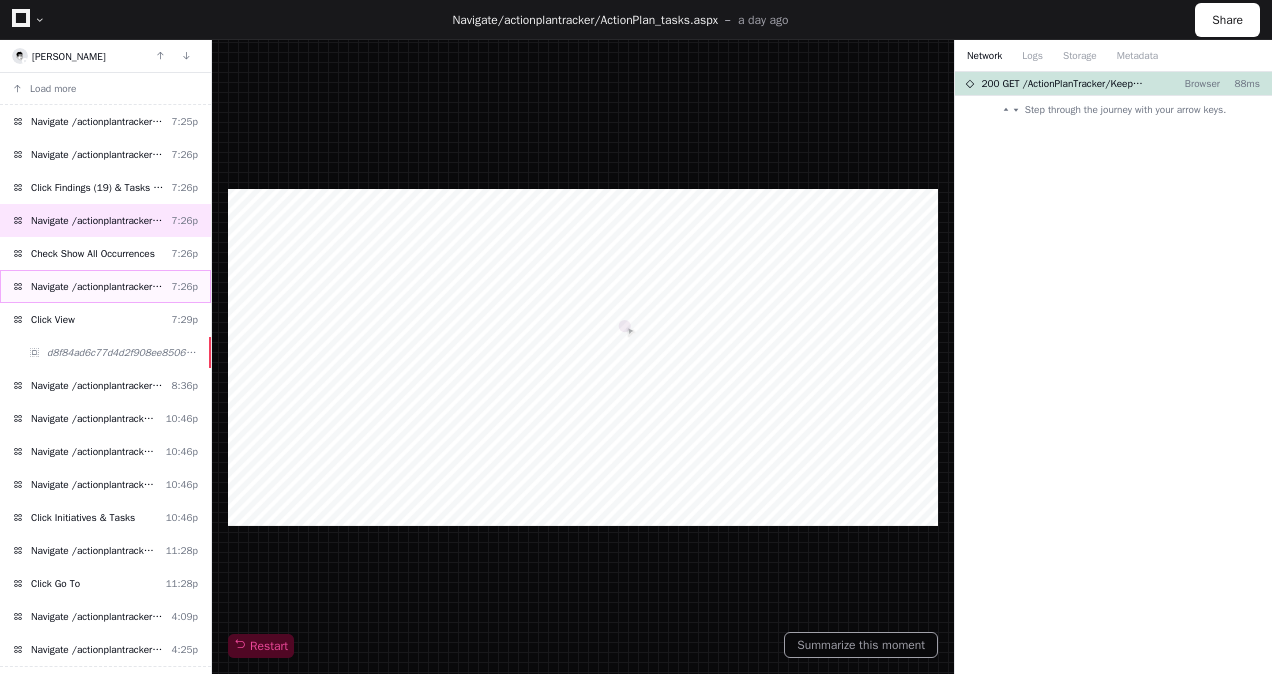 click on "Navigate /actionplantracker/ActionPlan_tasks.aspx" 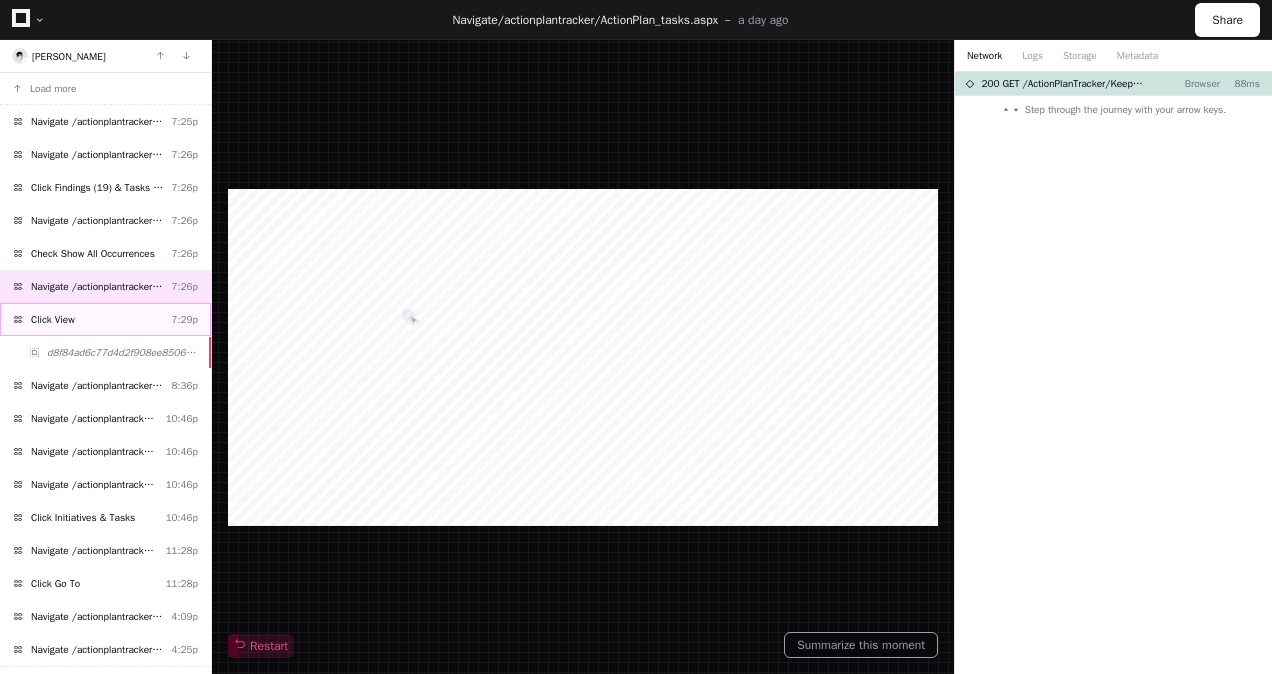 click on "Click View  7:29p" 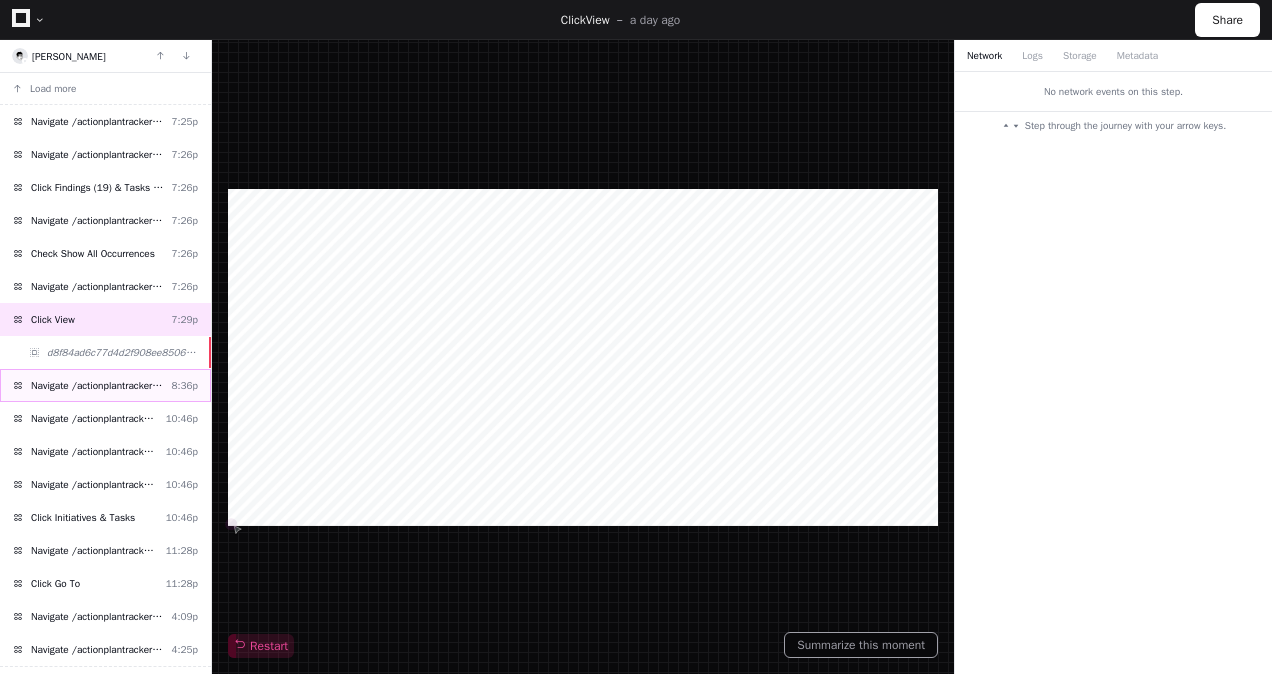 click on "Navigate /actionplantracker/TaskList.aspx" 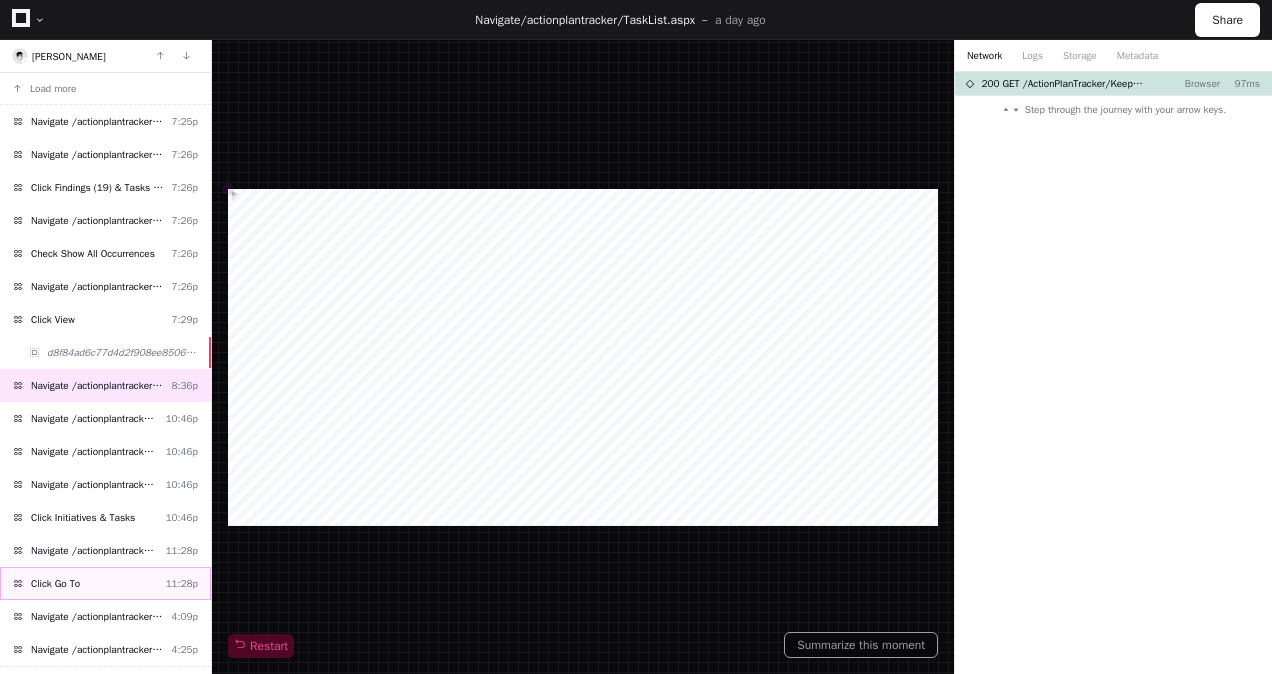 click on "Click Go To  11:28p" 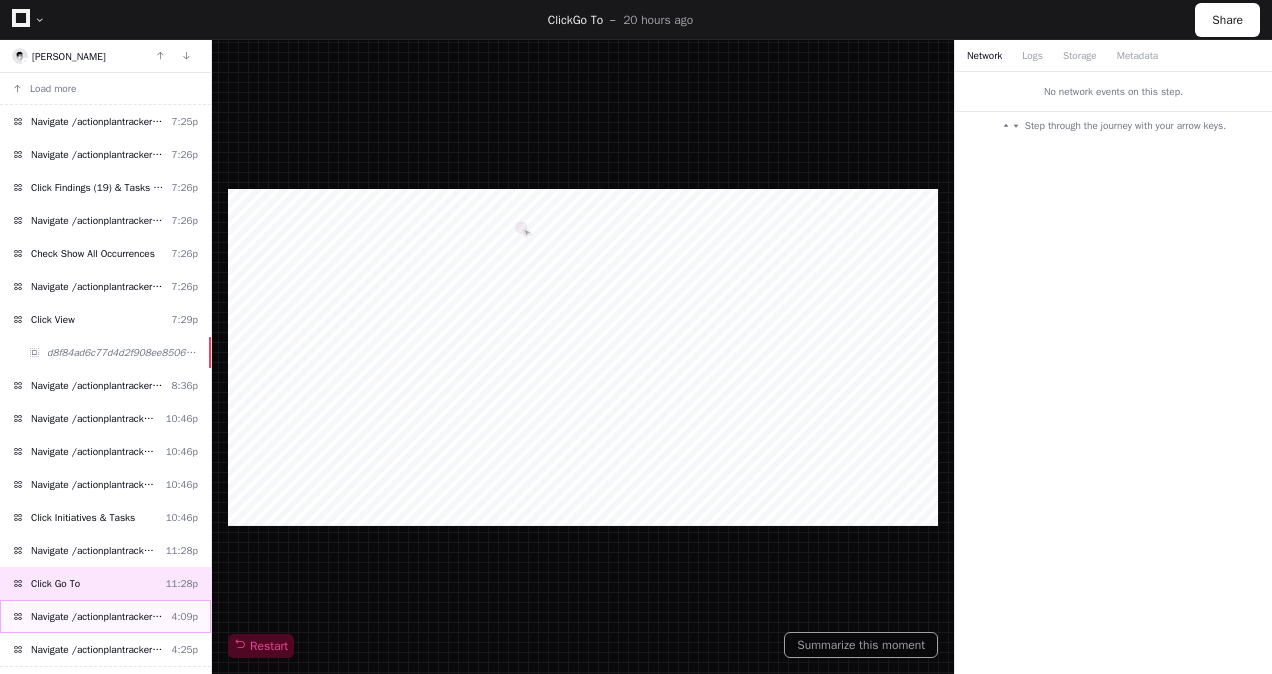 click on "Navigate /actionplantracker//ActionPlan.aspx  4:09p" 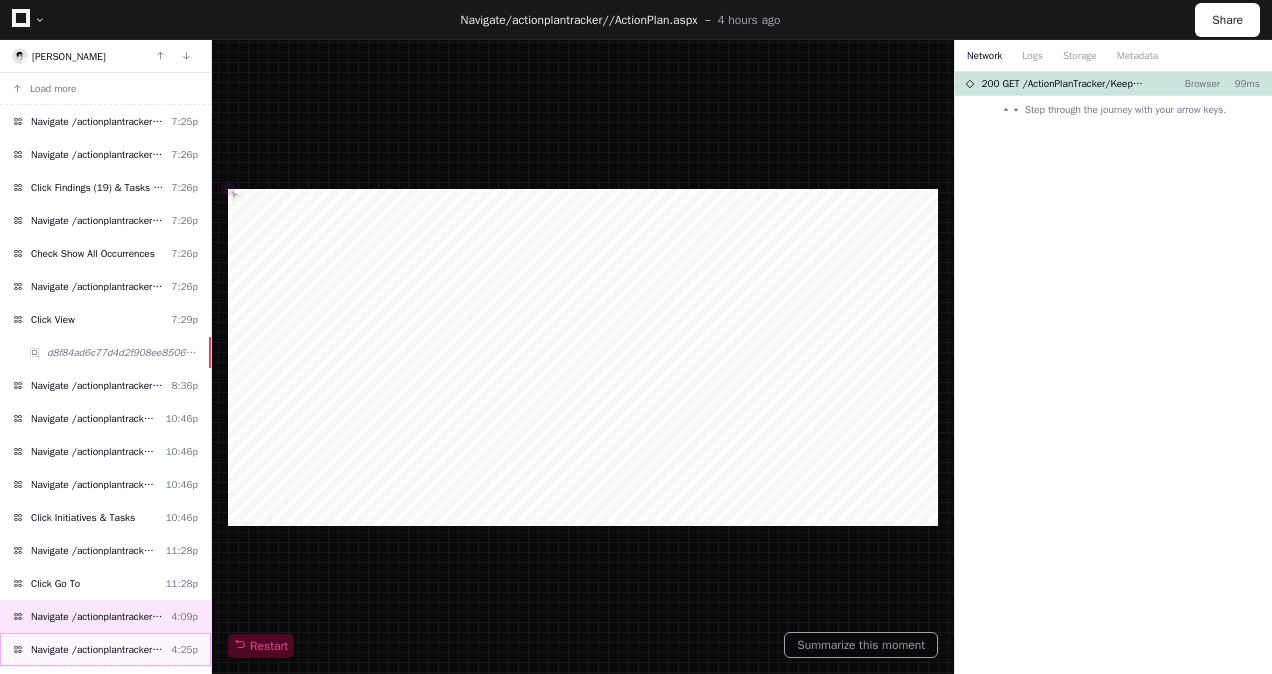 click on "Navigate /actionplantracker//ActionPlan.aspx" 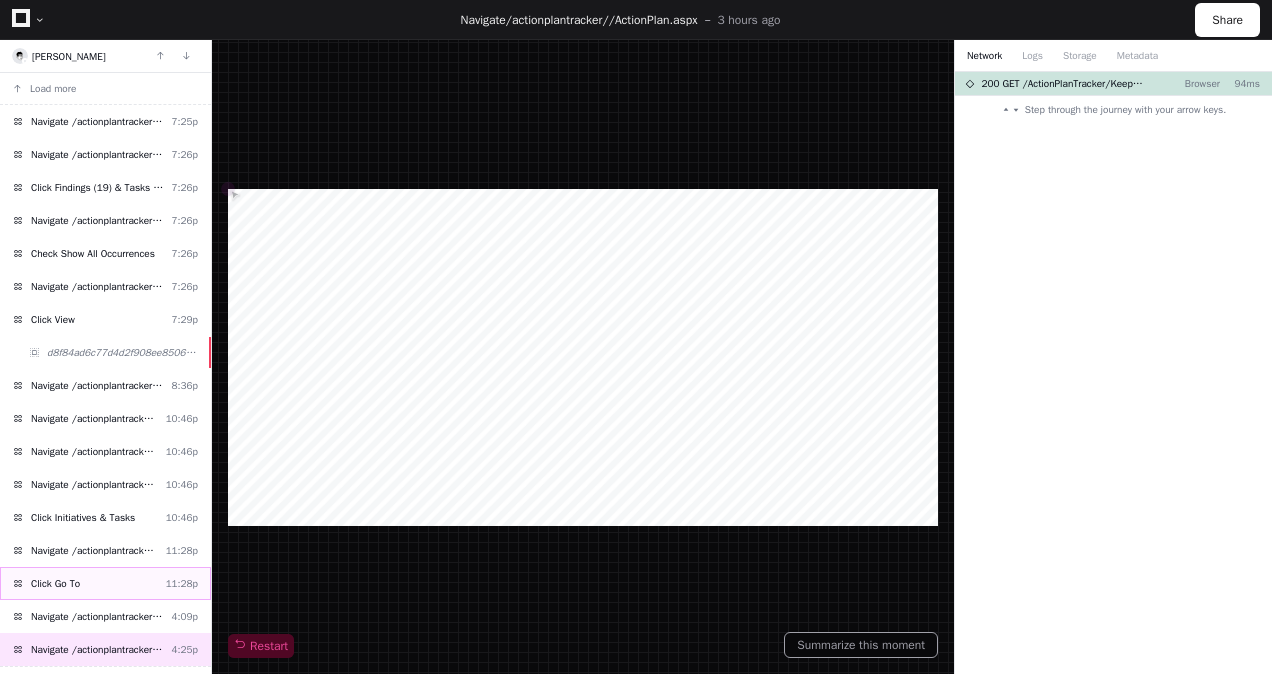 click on "Click Go To  11:28p" 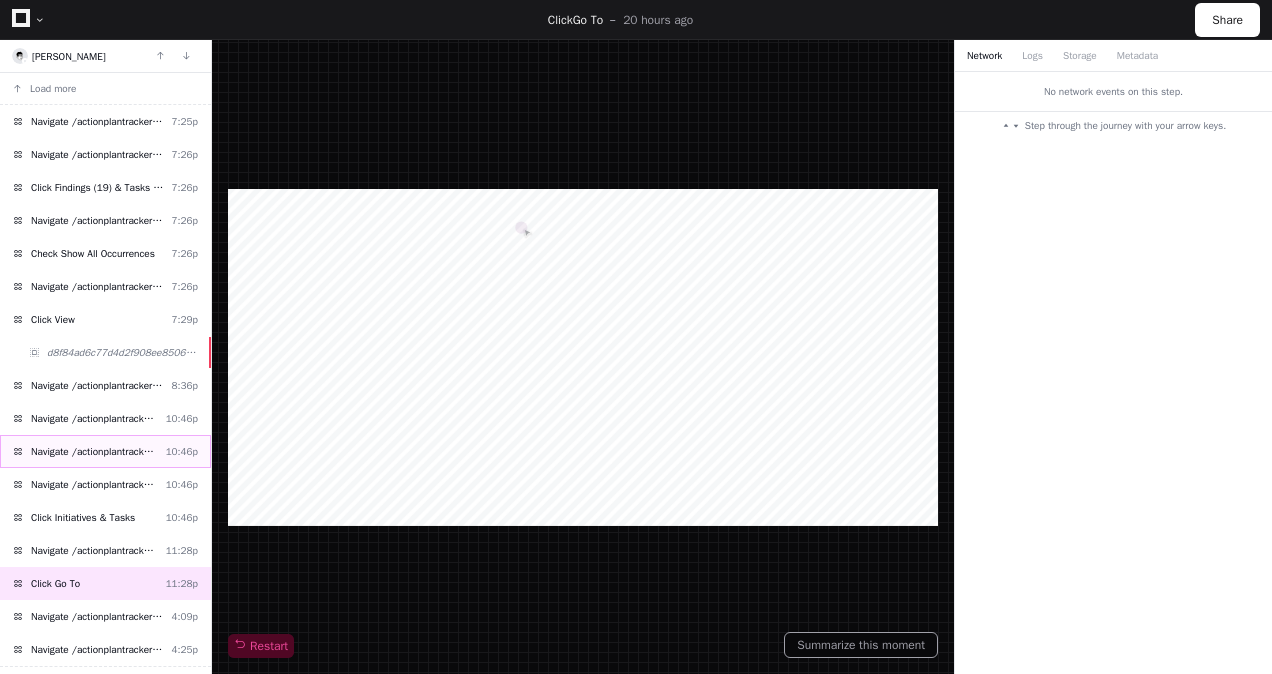 click on "Navigate /actionplantracker/ViewActionPlan.aspx  10:46p" 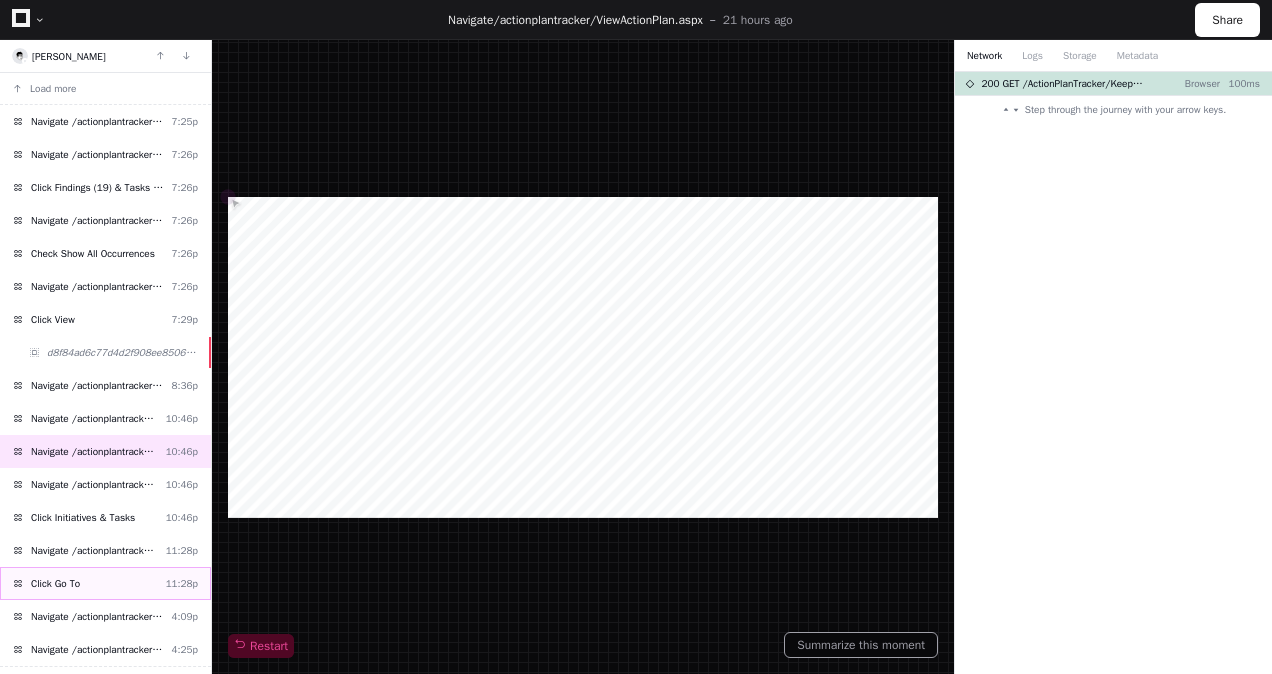 click on "Click Go To  11:28p" 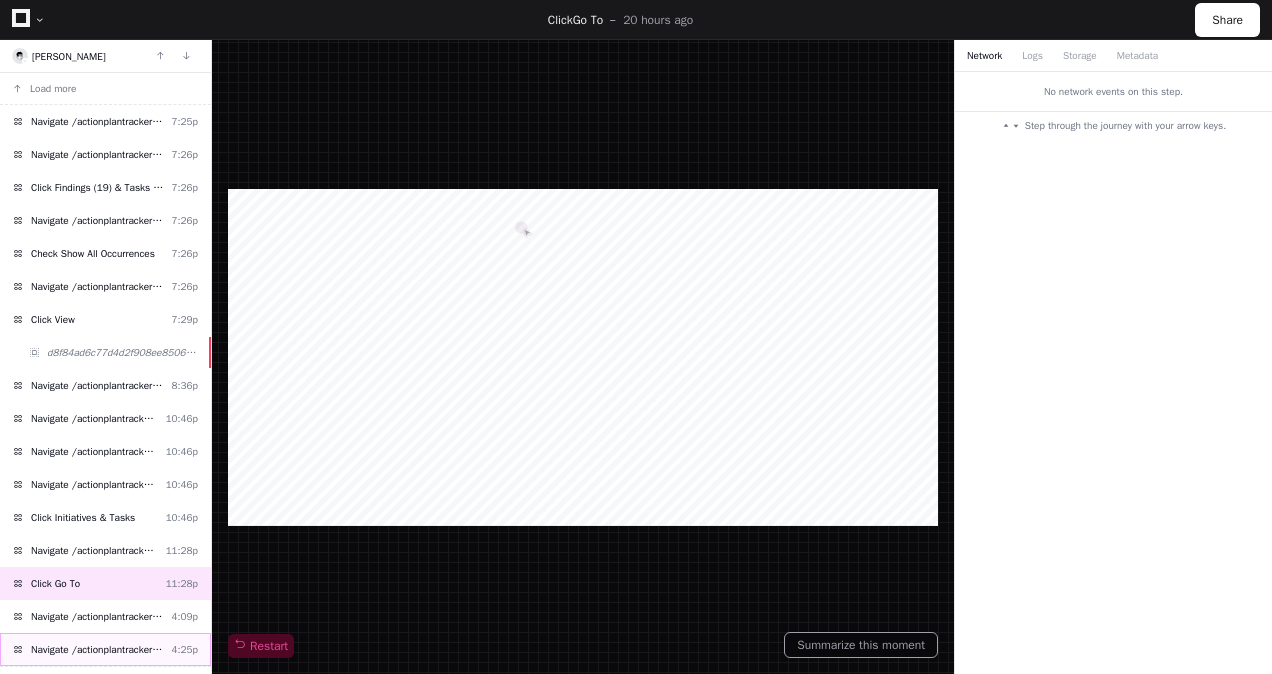 click on "Navigate /actionplantracker//ActionPlan.aspx" 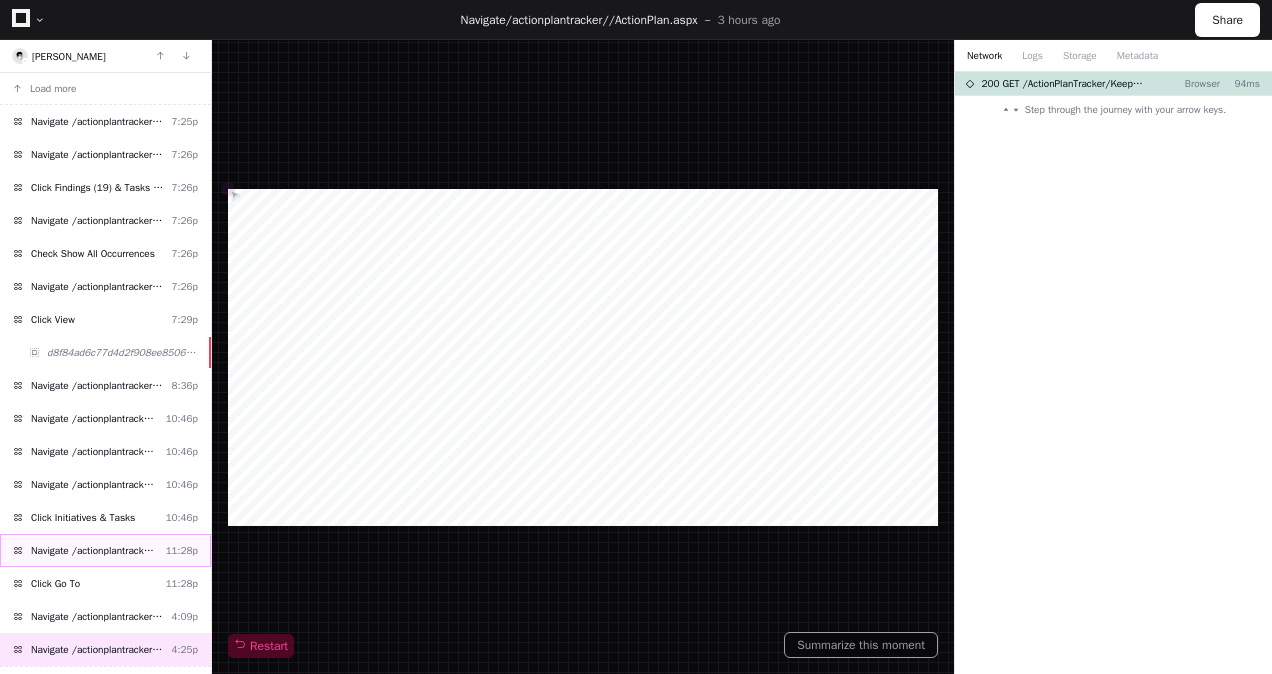 click on "Navigate /actionplantracker/ViewActionPlan.aspx" 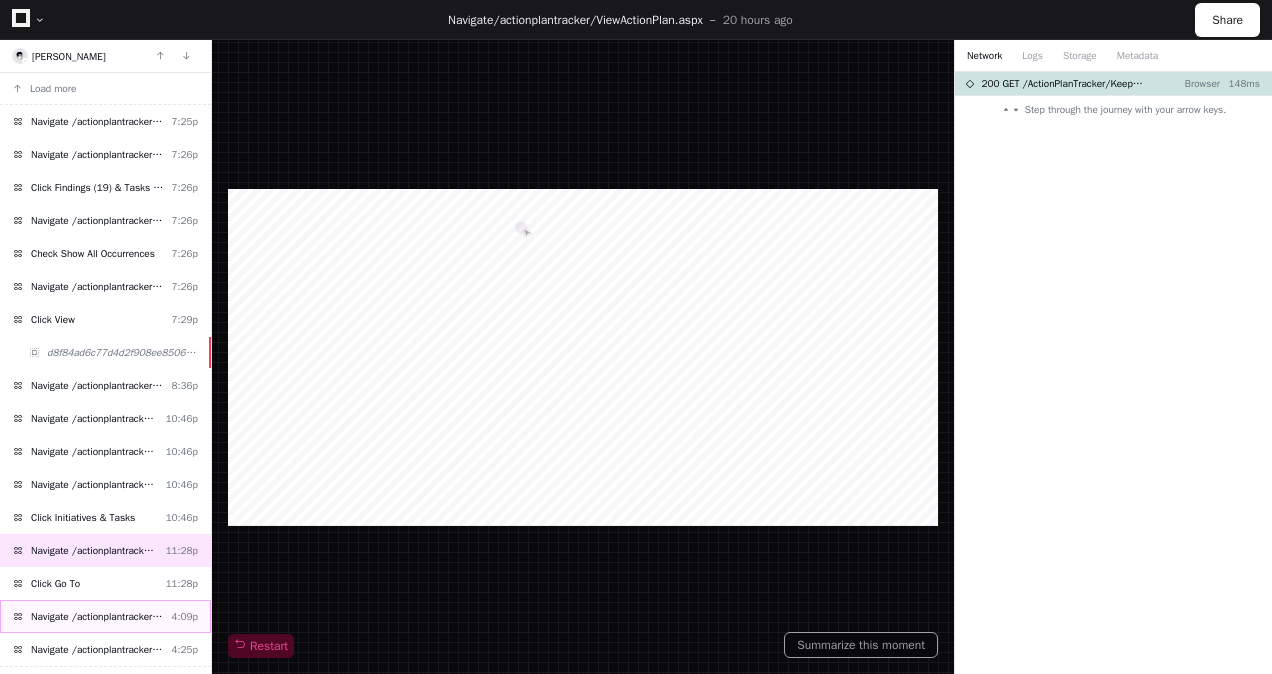 click on "Navigate /actionplantracker//ActionPlan.aspx  4:09p" 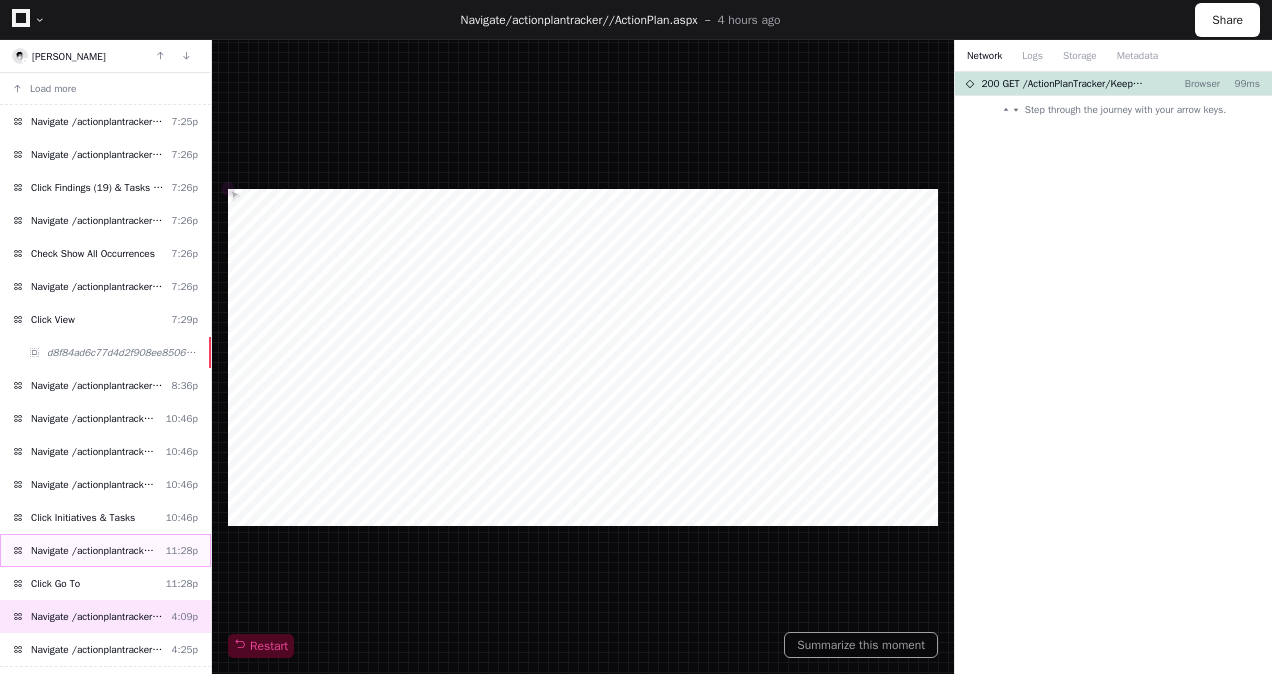 click on "Navigate /actionplantracker/ViewActionPlan.aspx" 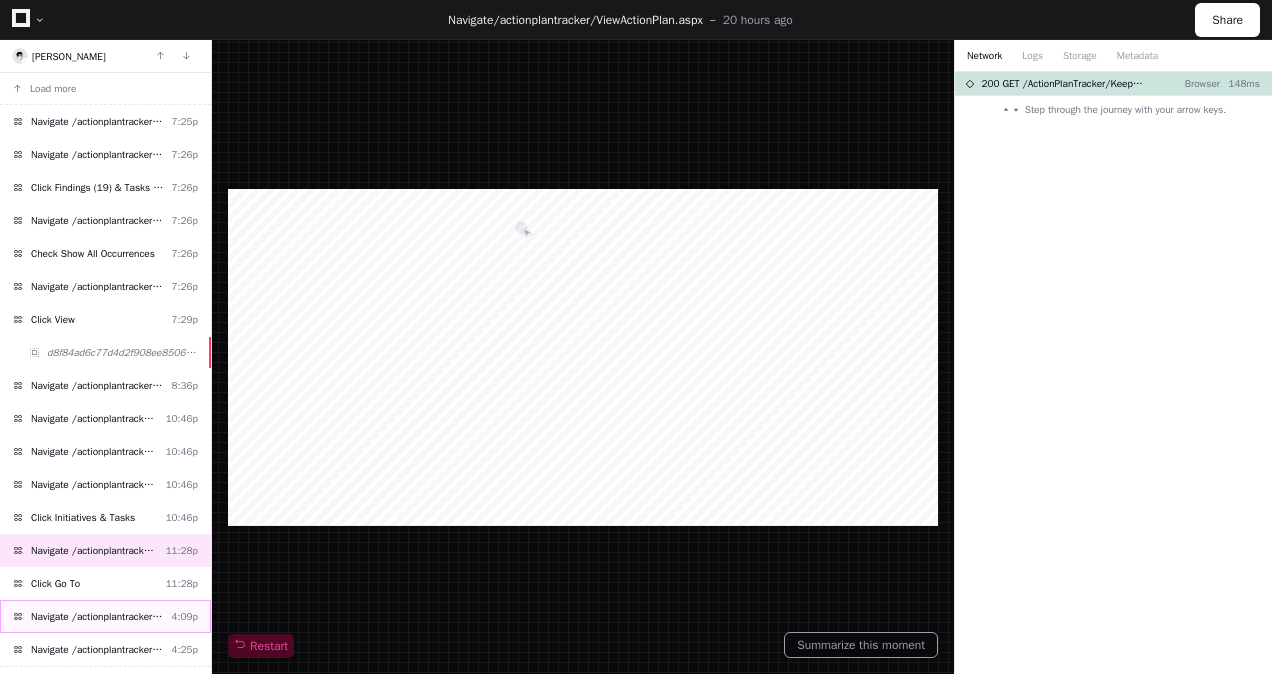 click on "Navigate /actionplantracker//ActionPlan.aspx" 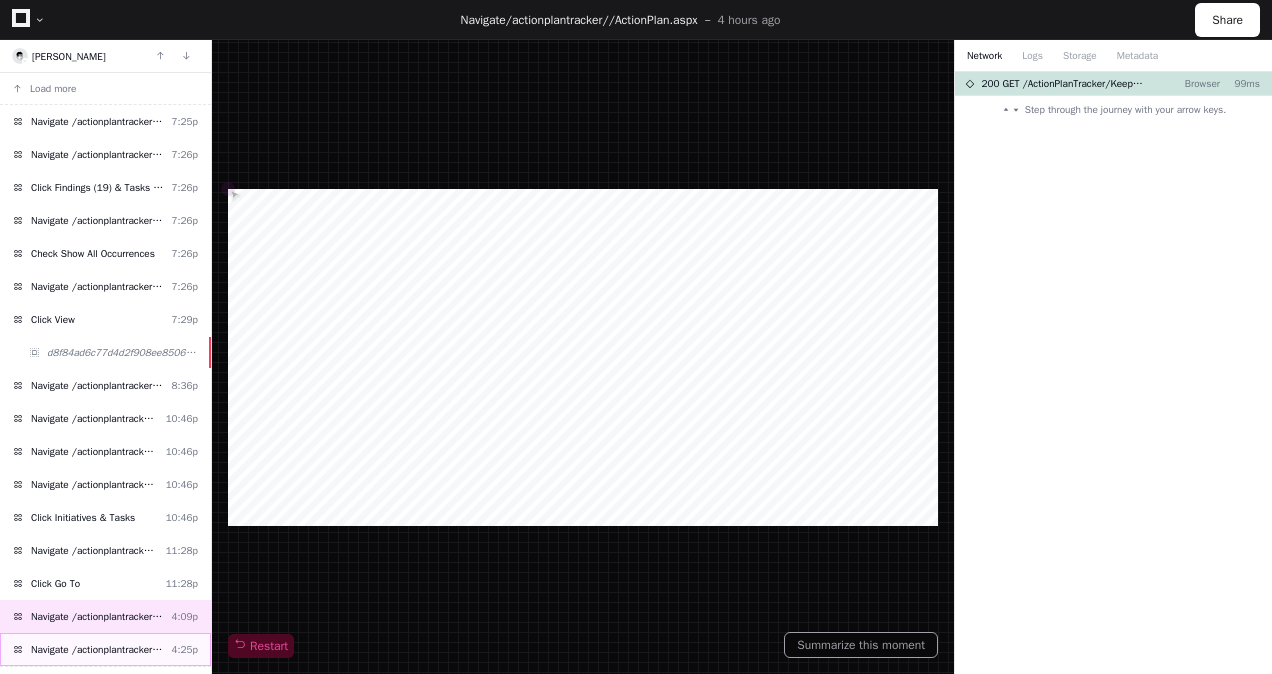 click on "Navigate /actionplantracker//ActionPlan.aspx" 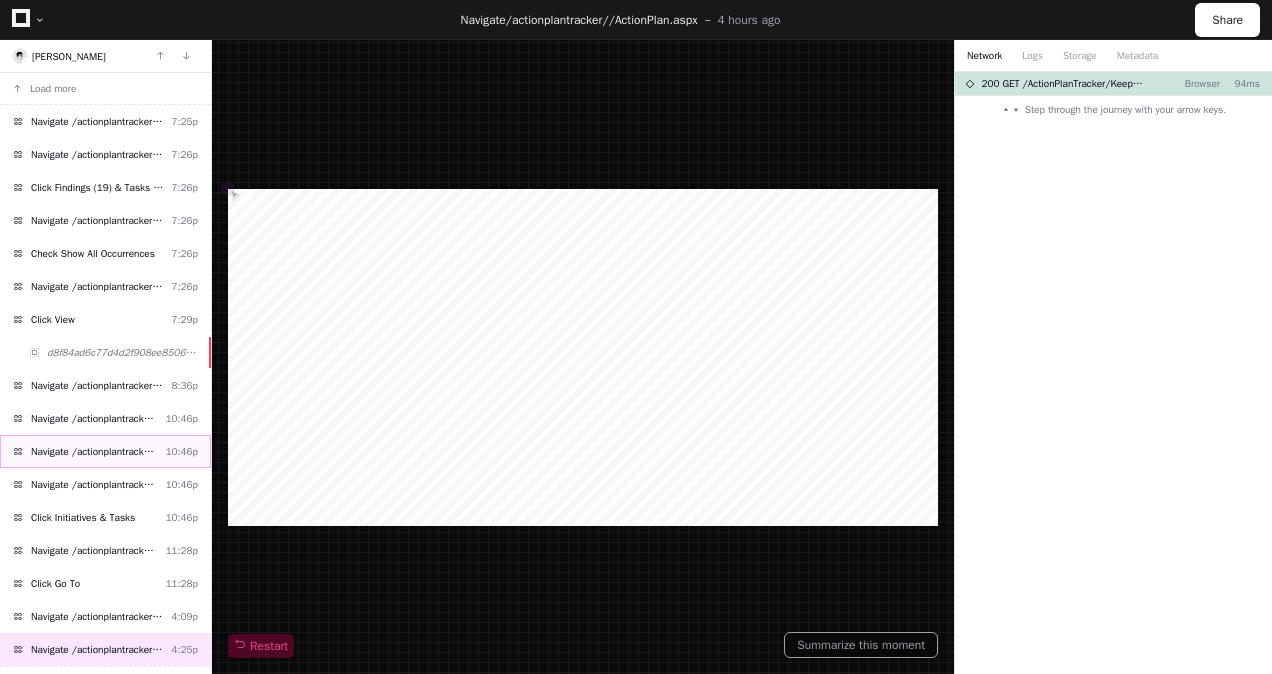 click on "Navigate /actionplantracker/ViewActionPlan.aspx" 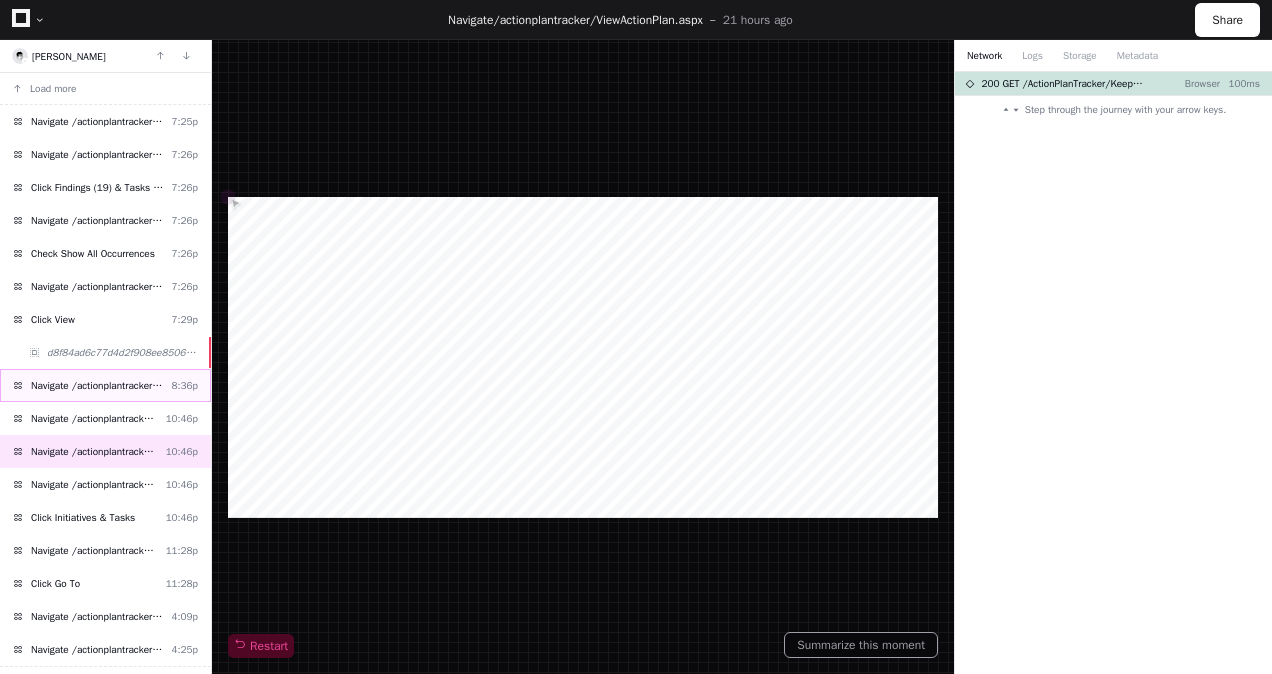 click on "Navigate /actionplantracker/TaskList.aspx" 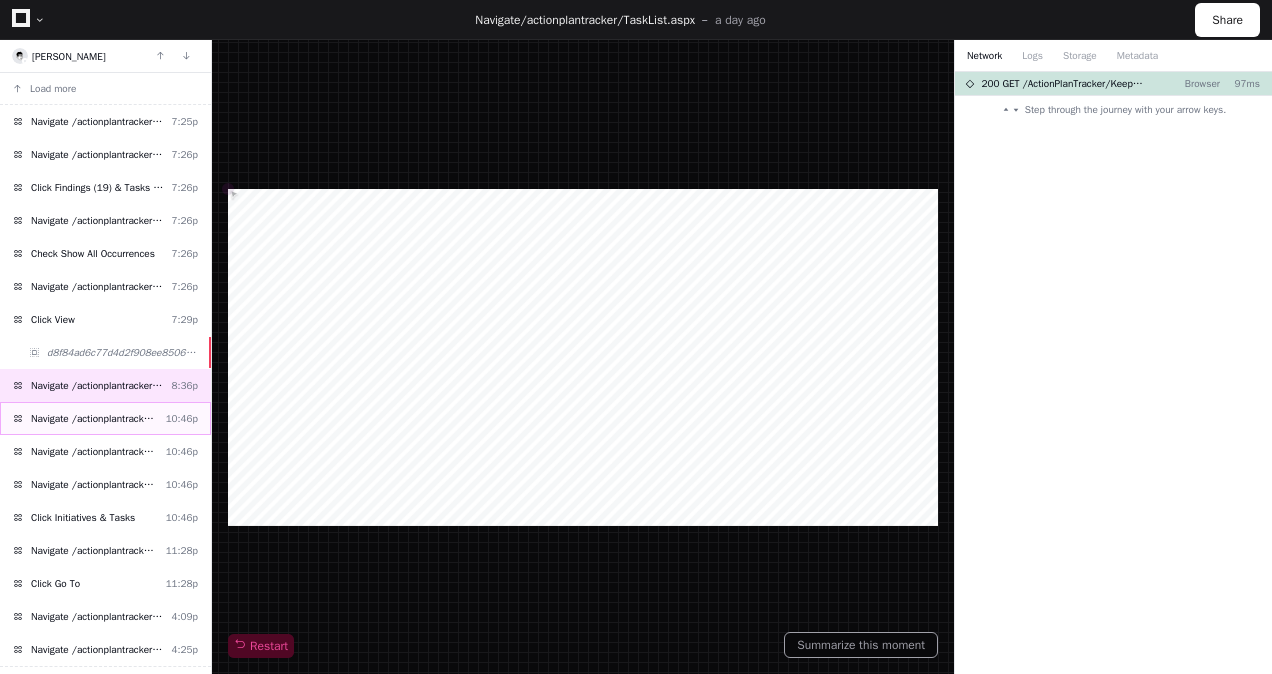click on "Navigate /actionplantracker/ViewActionPlan.aspx  10:46p" 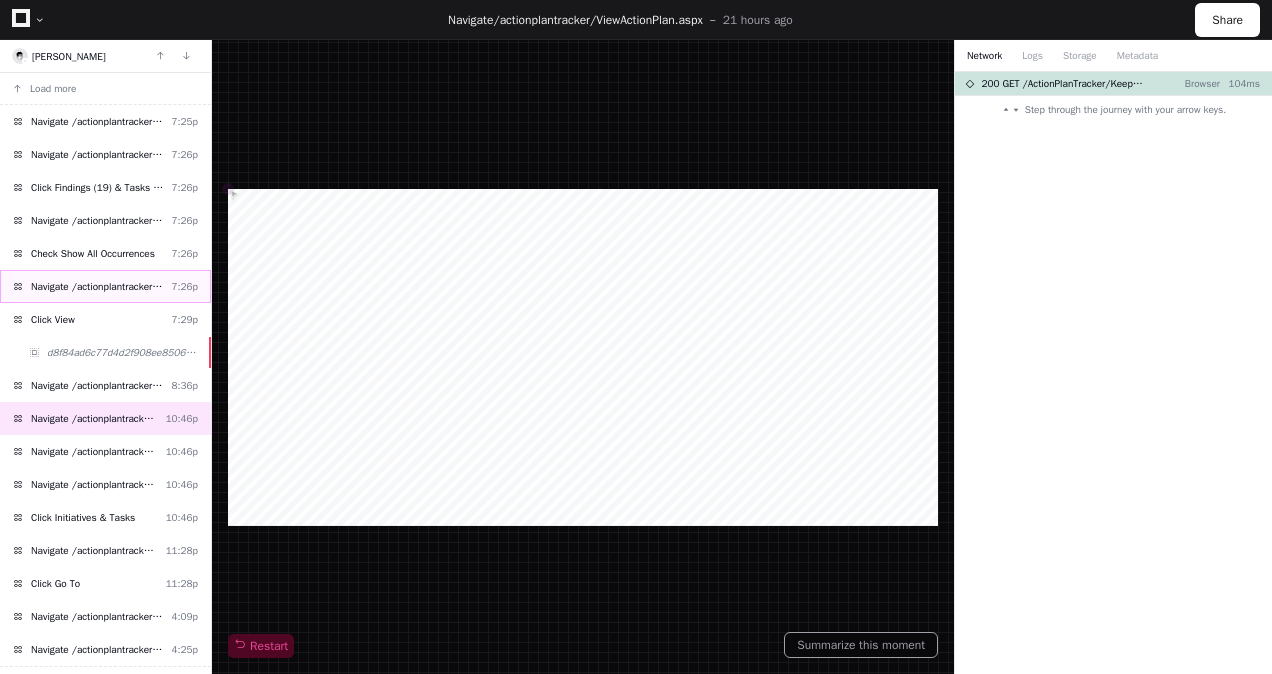 click on "Navigate /actionplantracker/ActionPlan_tasks.aspx" 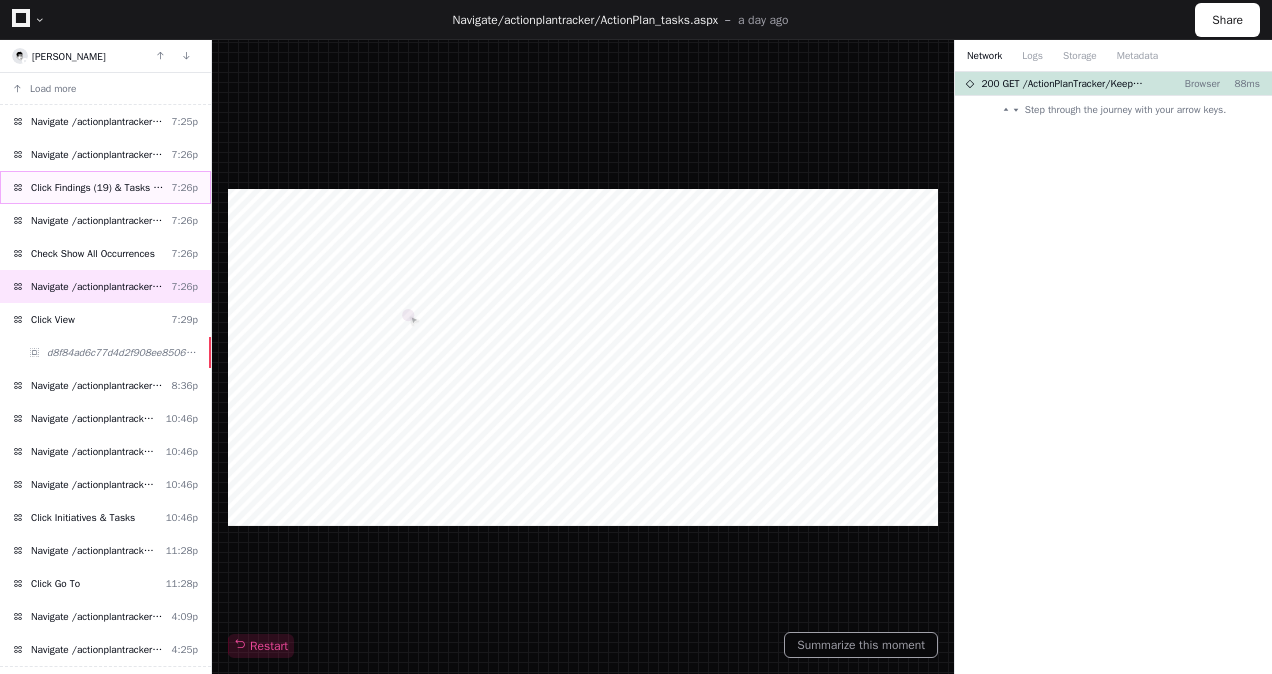 click on "Click Findings (19) & Tasks (29)" 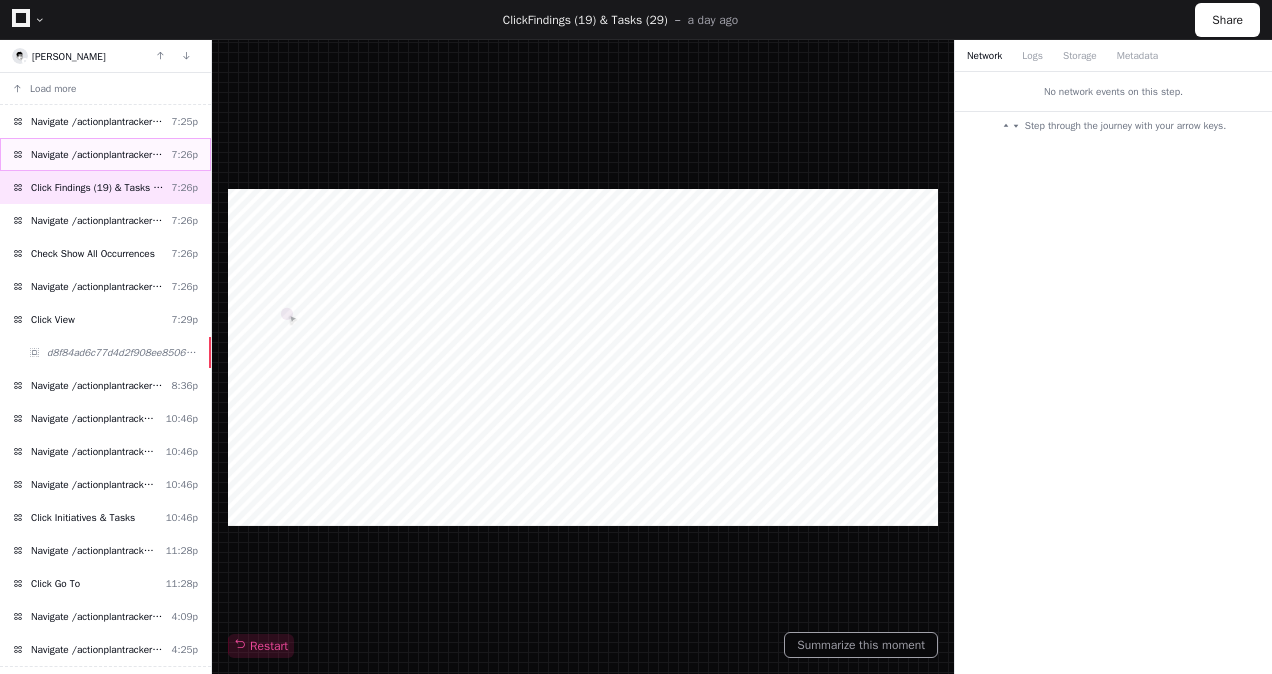 click on "Navigate /actionplantracker/ActionPlan.aspx" 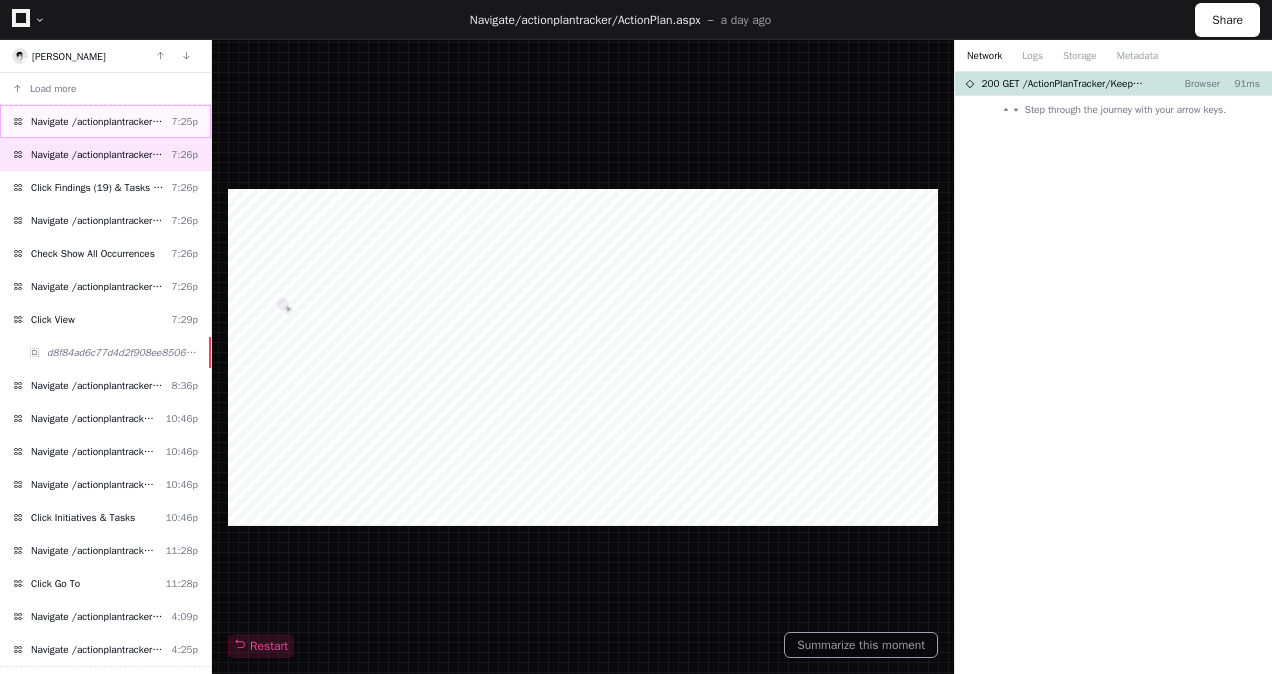 click on "Navigate /actionplantracker/ViewActionPlan.aspx" 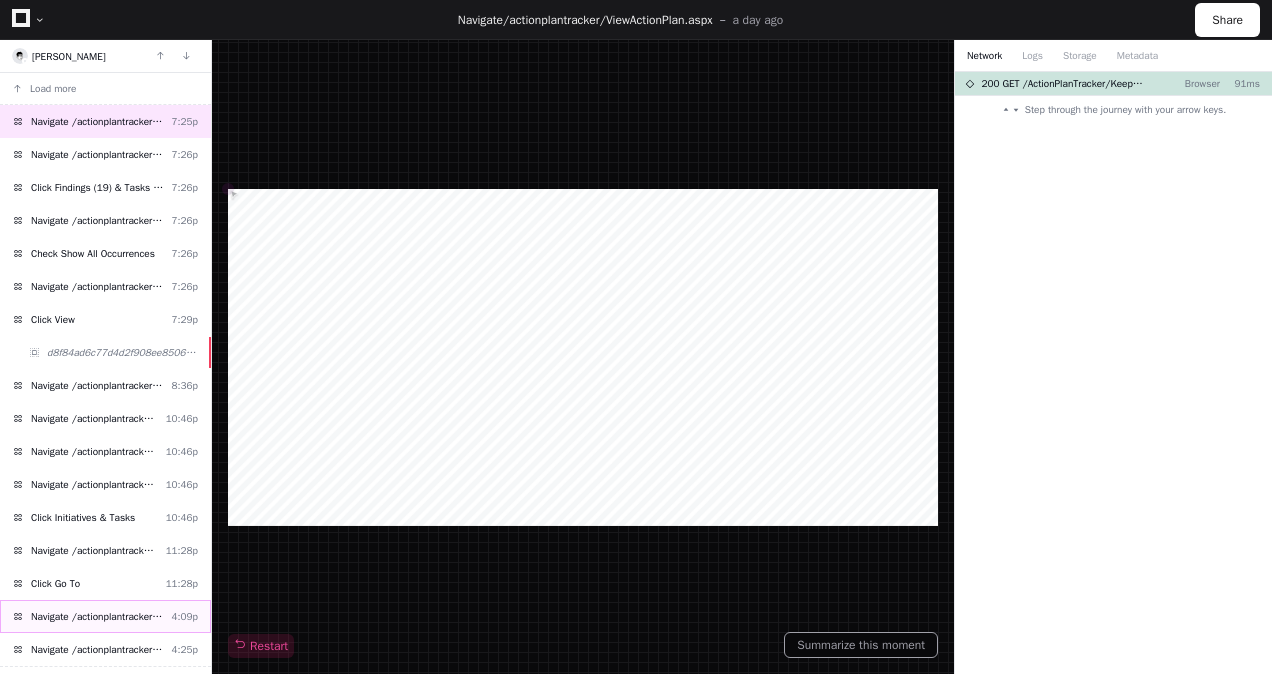 click on "Navigate /actionplantracker//ActionPlan.aspx" 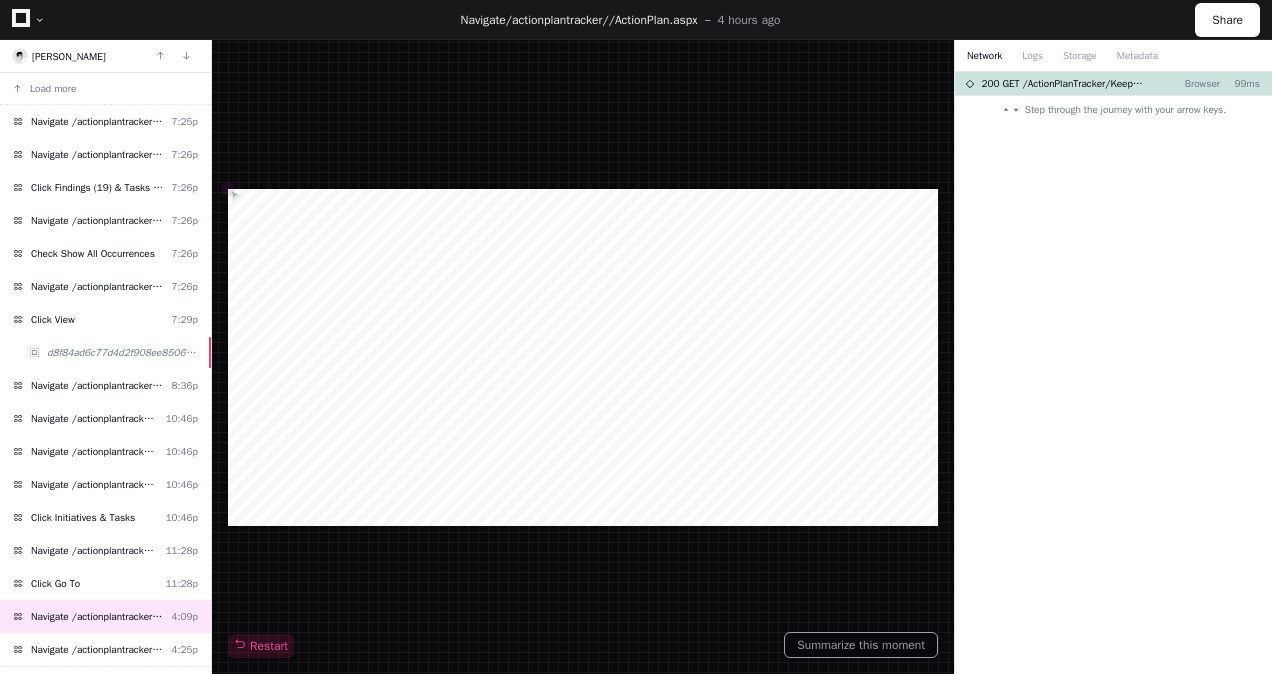 click on "No more events." 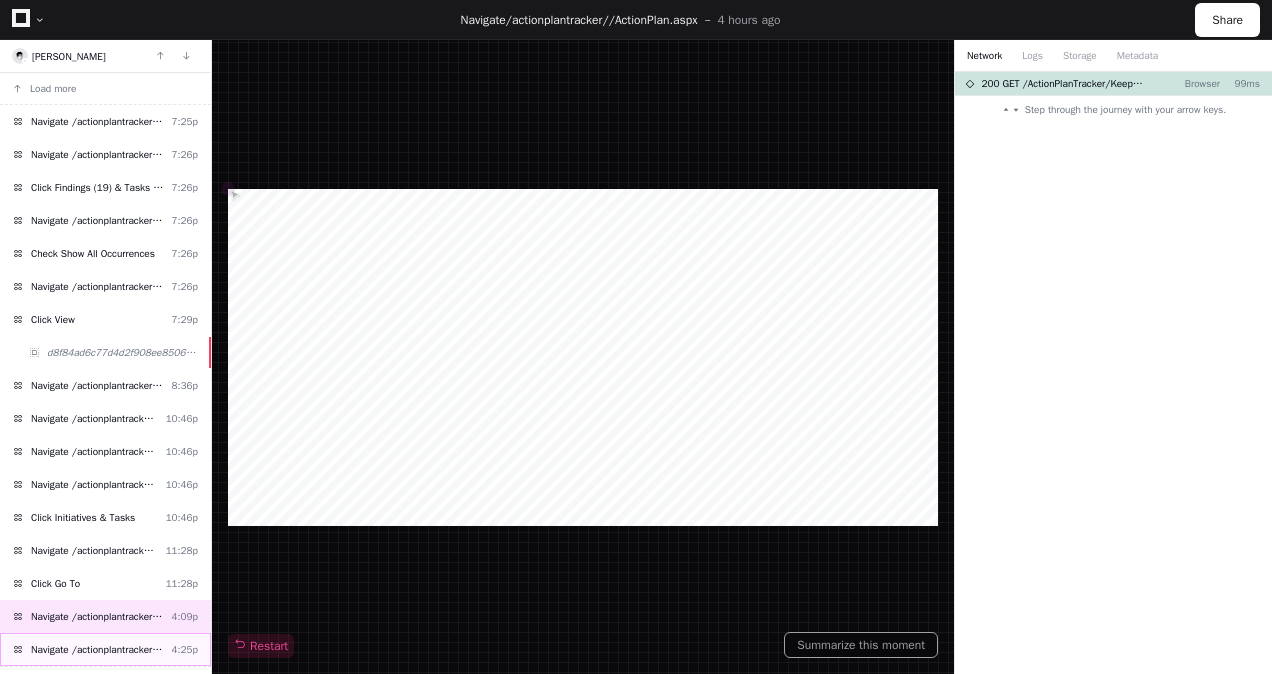 click on "Navigate /actionplantracker//ActionPlan.aspx" 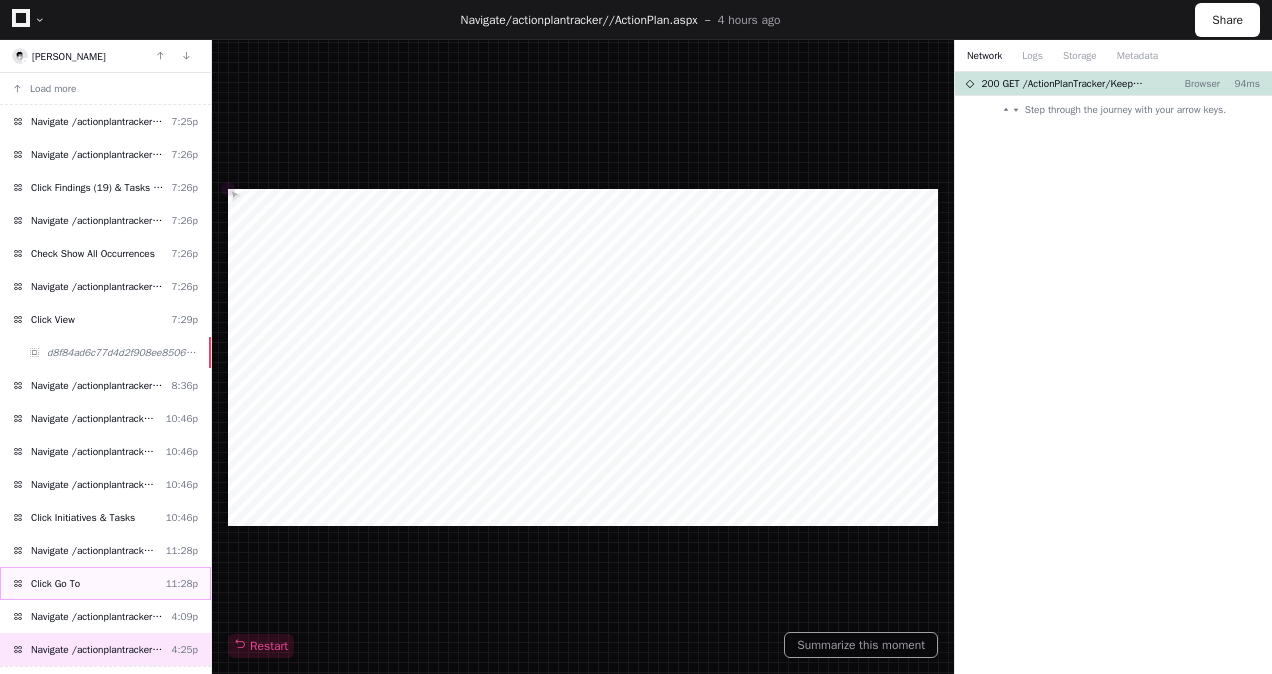 click on "Click Go To  11:28p" 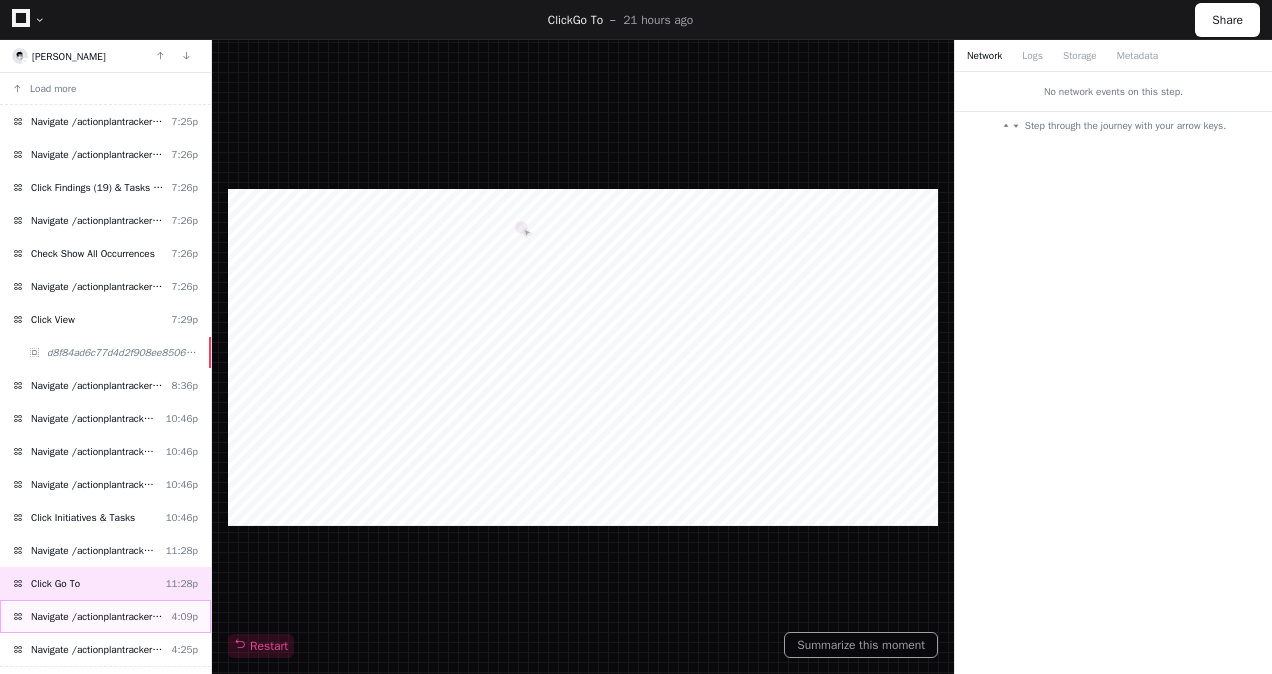 click on "Navigate /actionplantracker//ActionPlan.aspx" 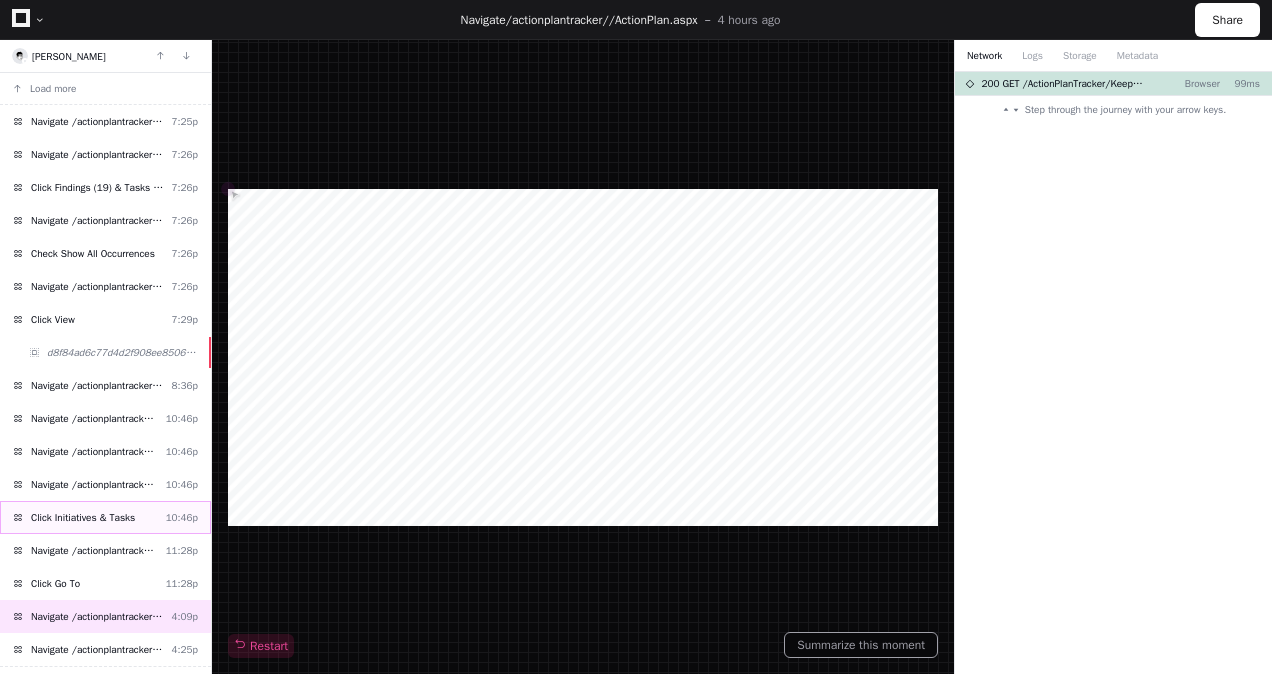 click on "Click Initiatives & Tasks" 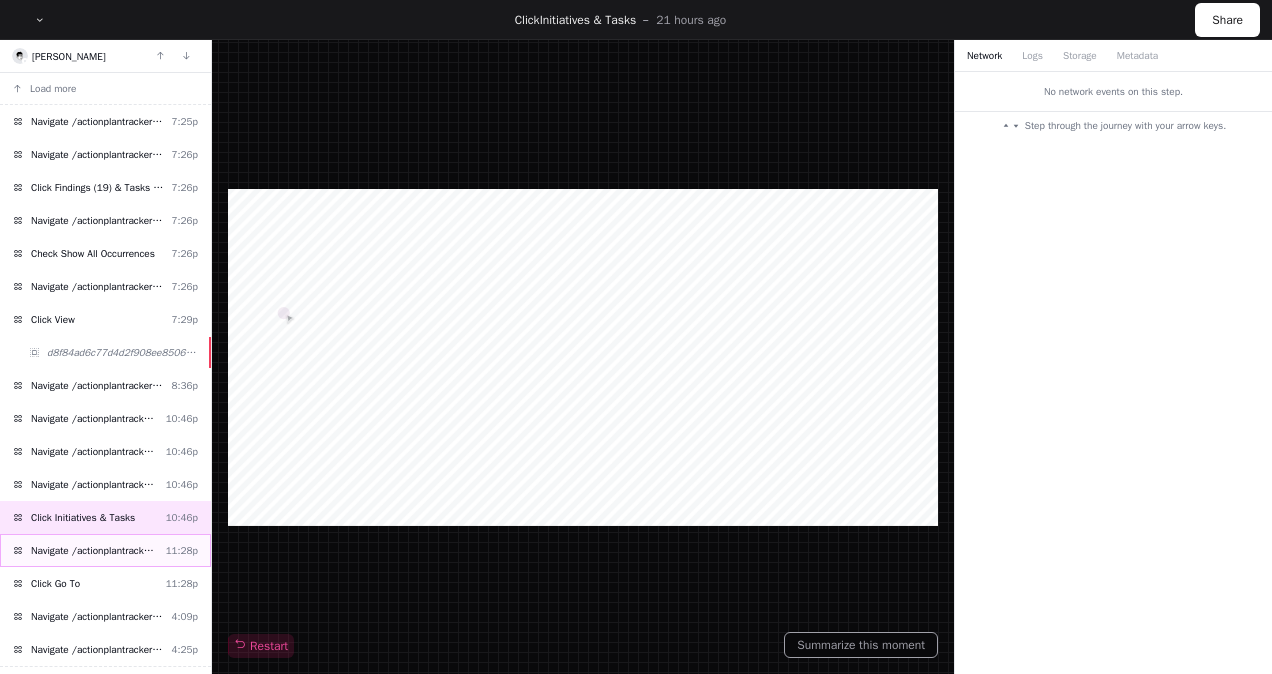 click on "Navigate /actionplantracker/ViewActionPlan.aspx" 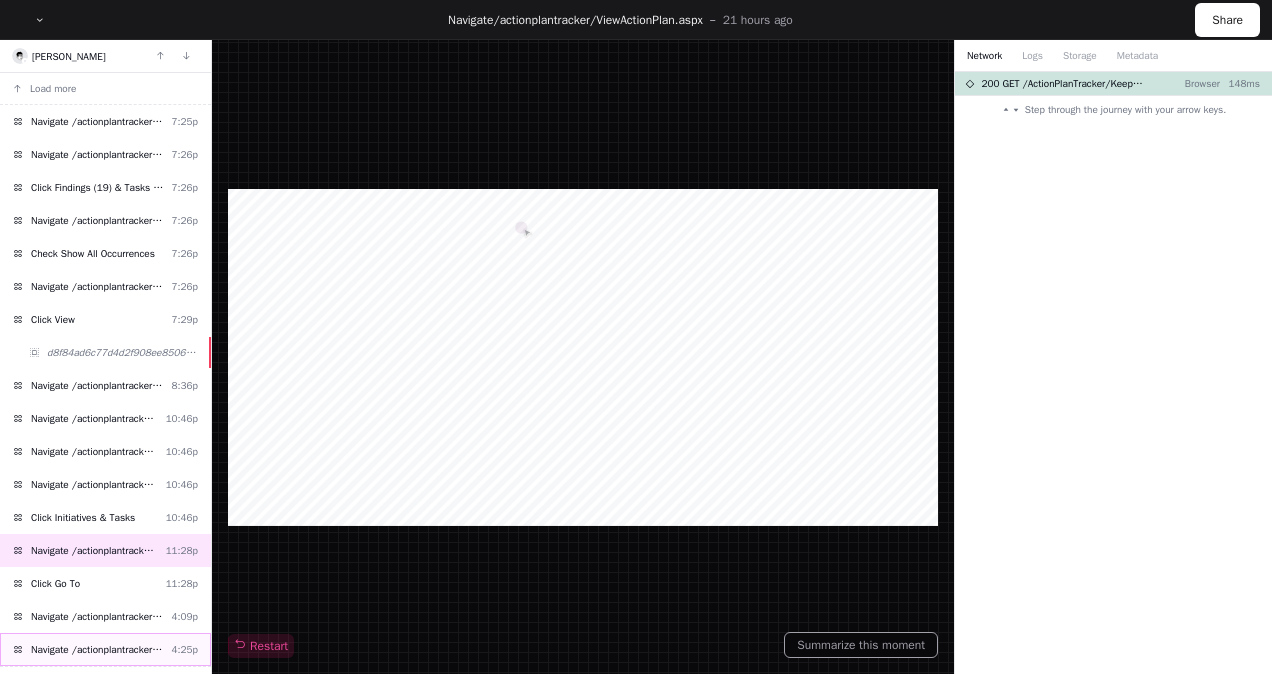 click on "Navigate /actionplantracker//ActionPlan.aspx" 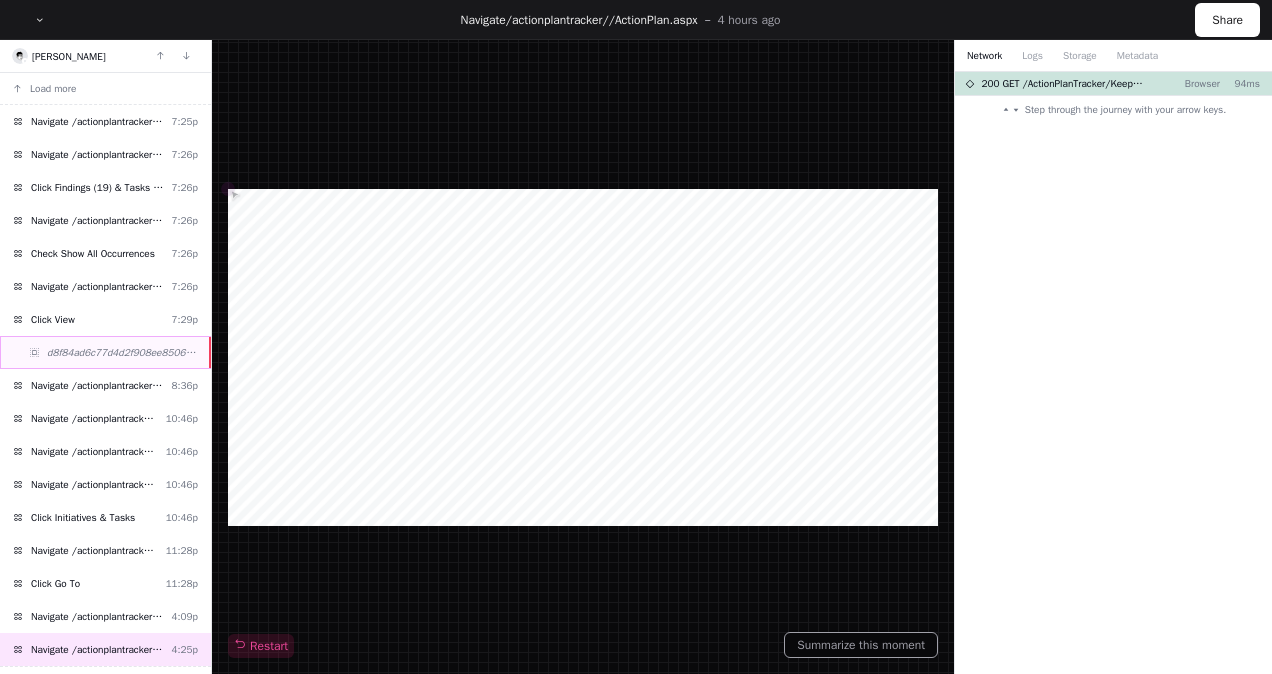 click on "d8f84ad6c77d4d2f908ee8506b3825ec" 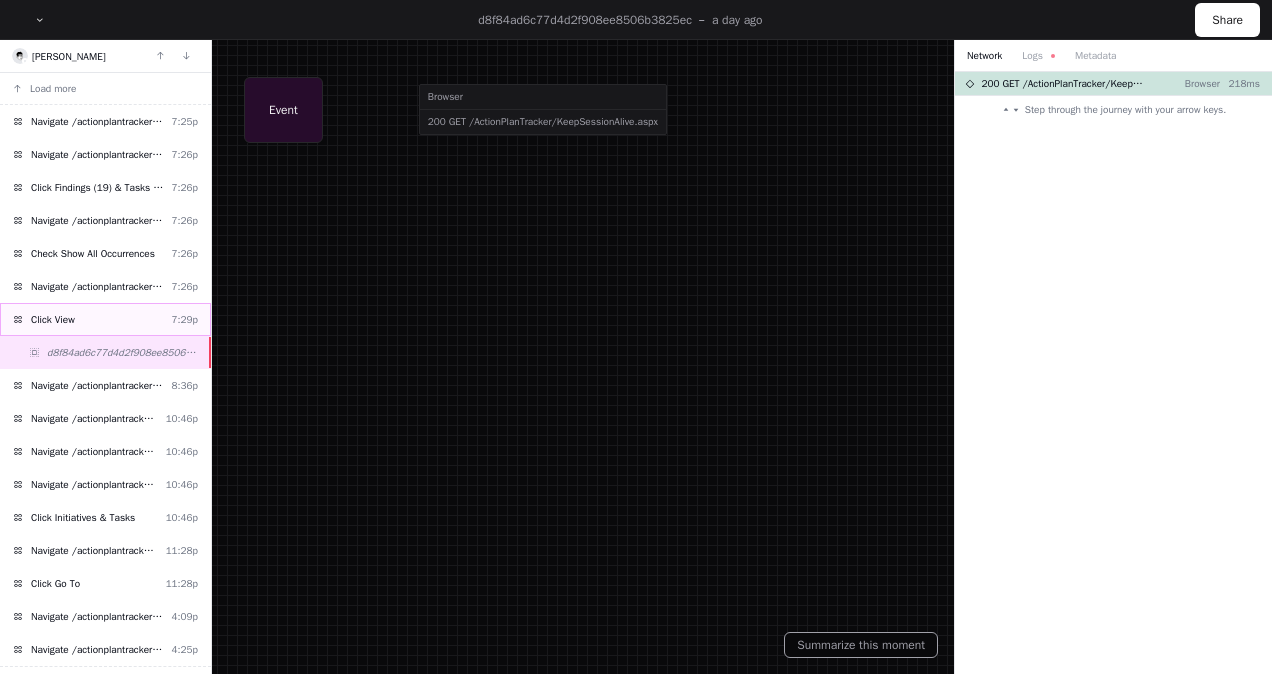 click on "Click View  7:29p" 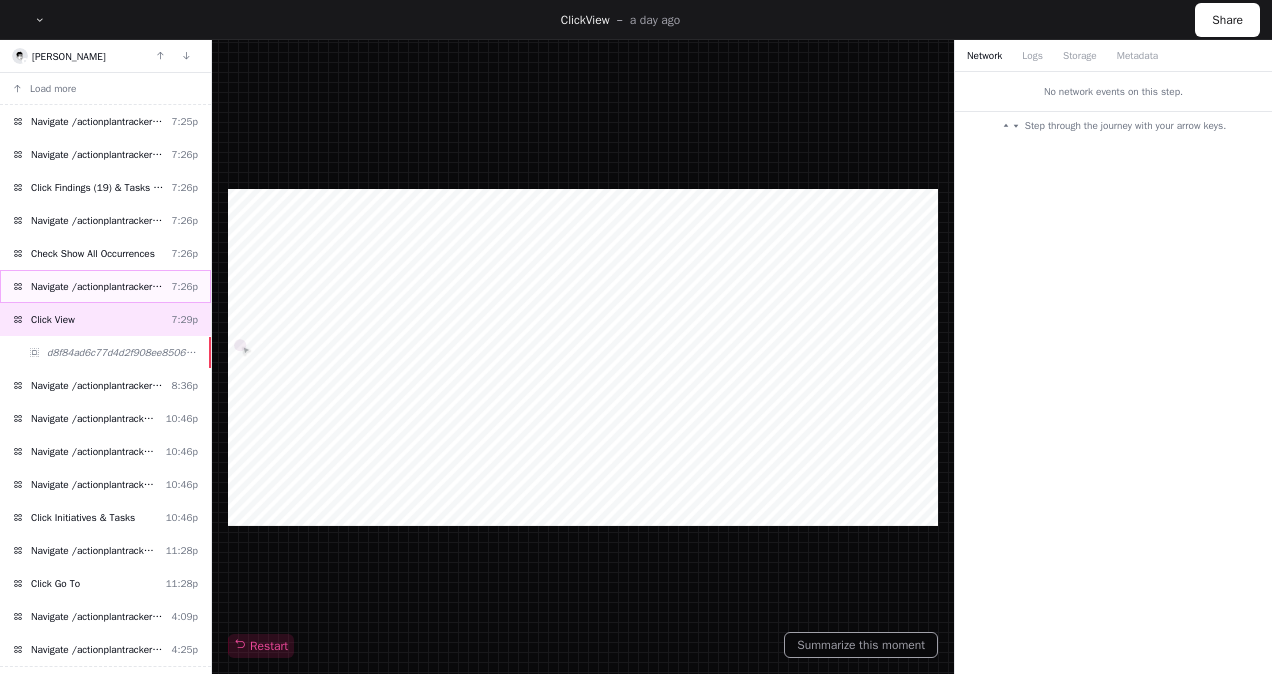 click on "Navigate /actionplantracker/ActionPlan_tasks.aspx" 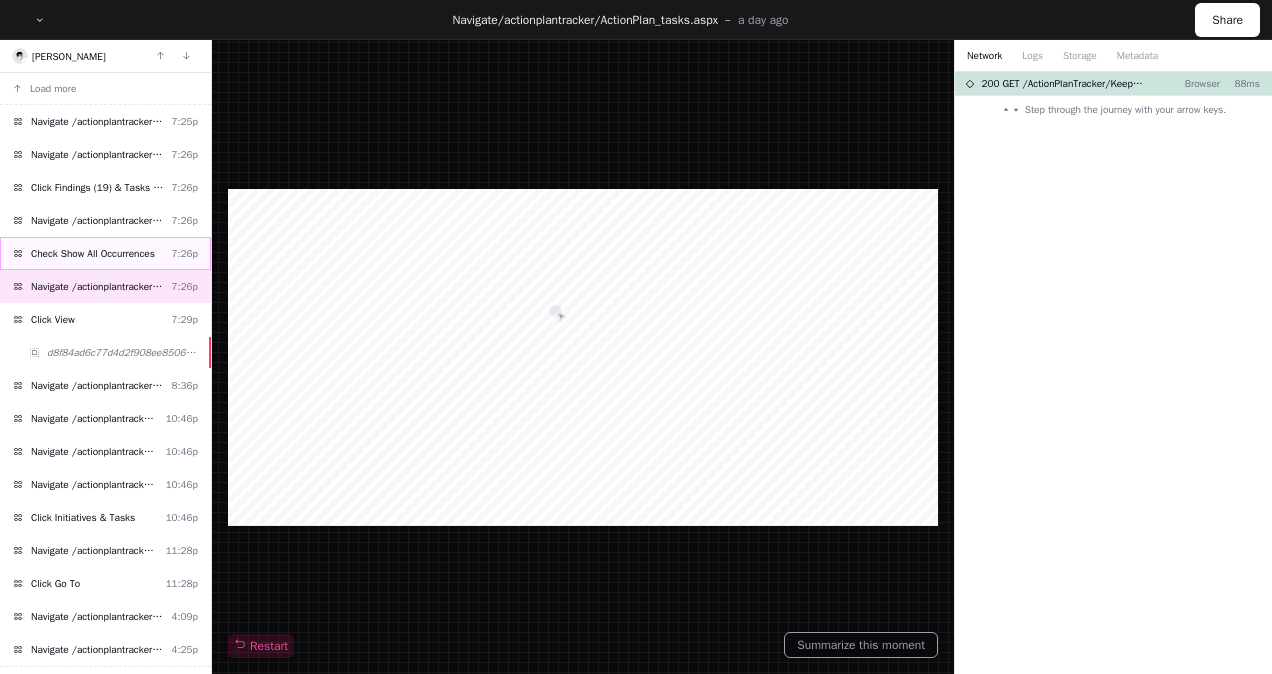 click on "Check Show All Occurrences" 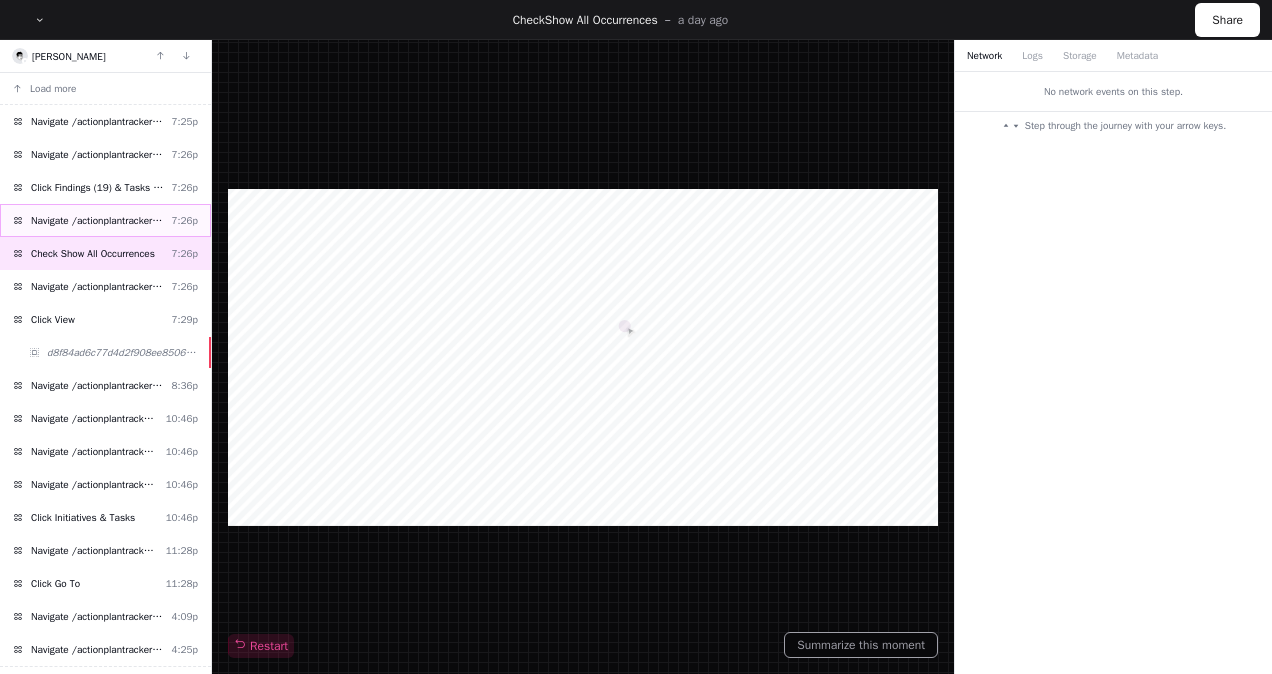 click on "Navigate /actionplantracker/ActionPlan_tasks.aspx  7:26p" 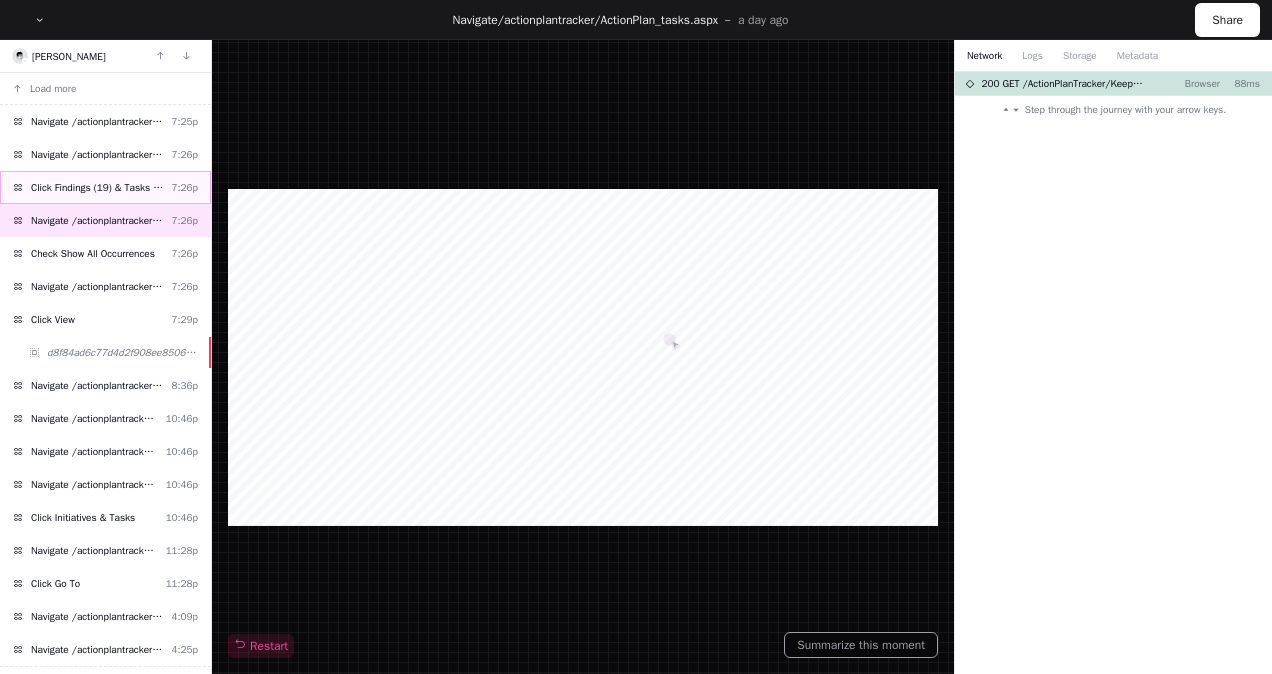 click on "Click Findings (19) & Tasks (29)" 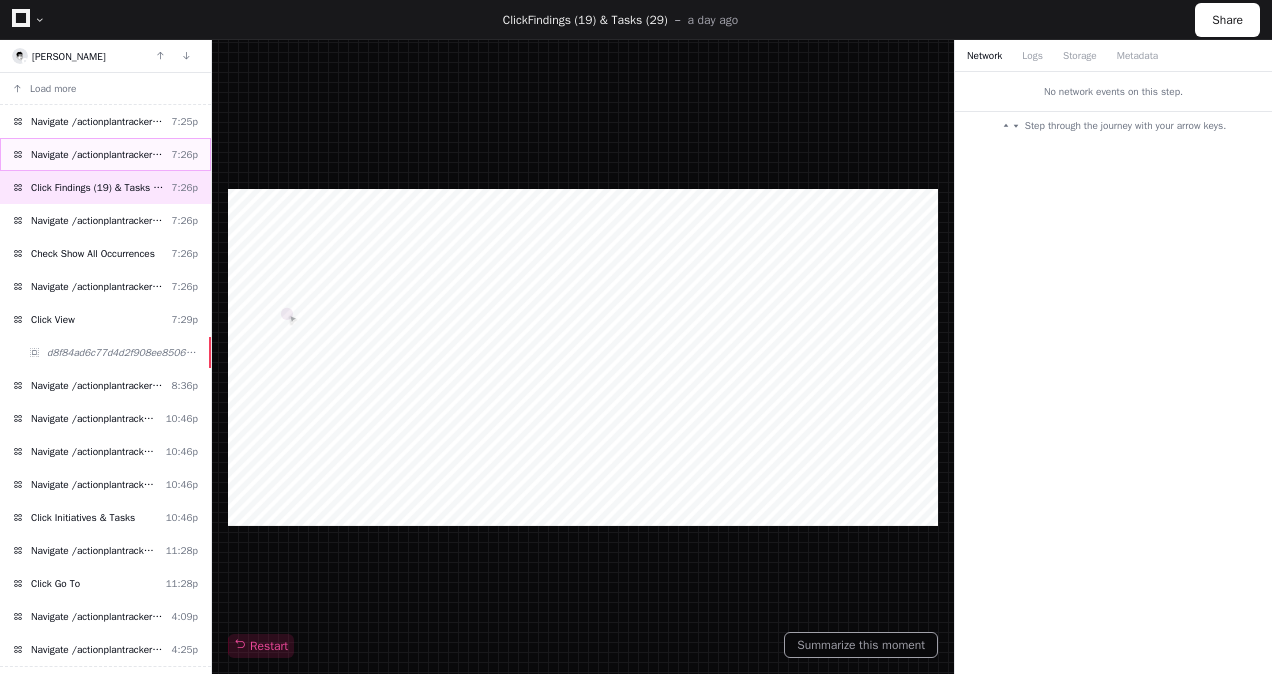 click on "Navigate /actionplantracker/ActionPlan.aspx  7:26p" 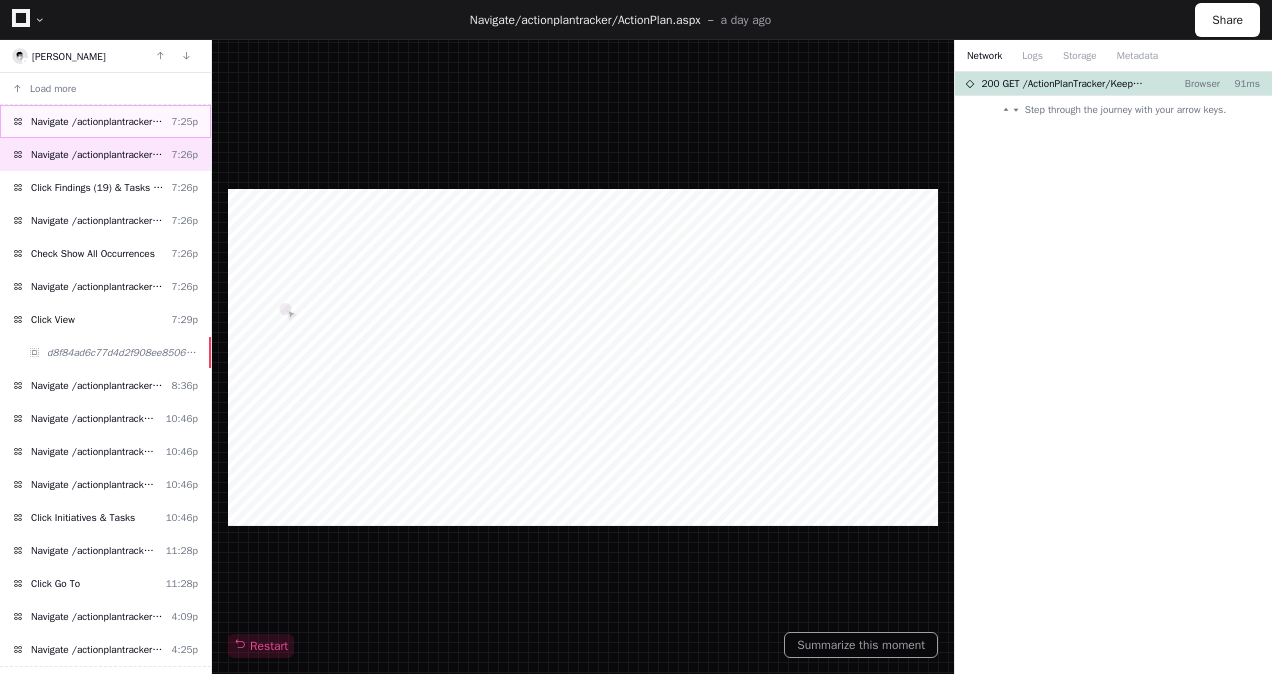 click on "Navigate /actionplantracker/ViewActionPlan.aspx" 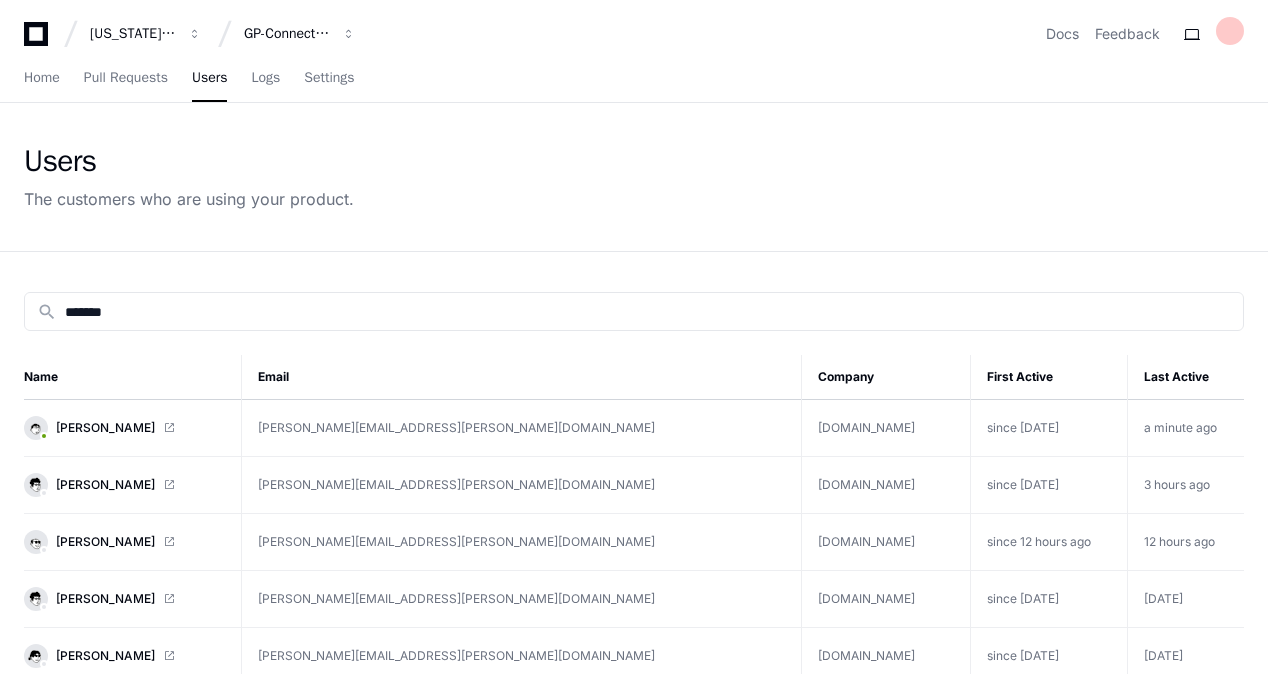 scroll, scrollTop: 0, scrollLeft: 0, axis: both 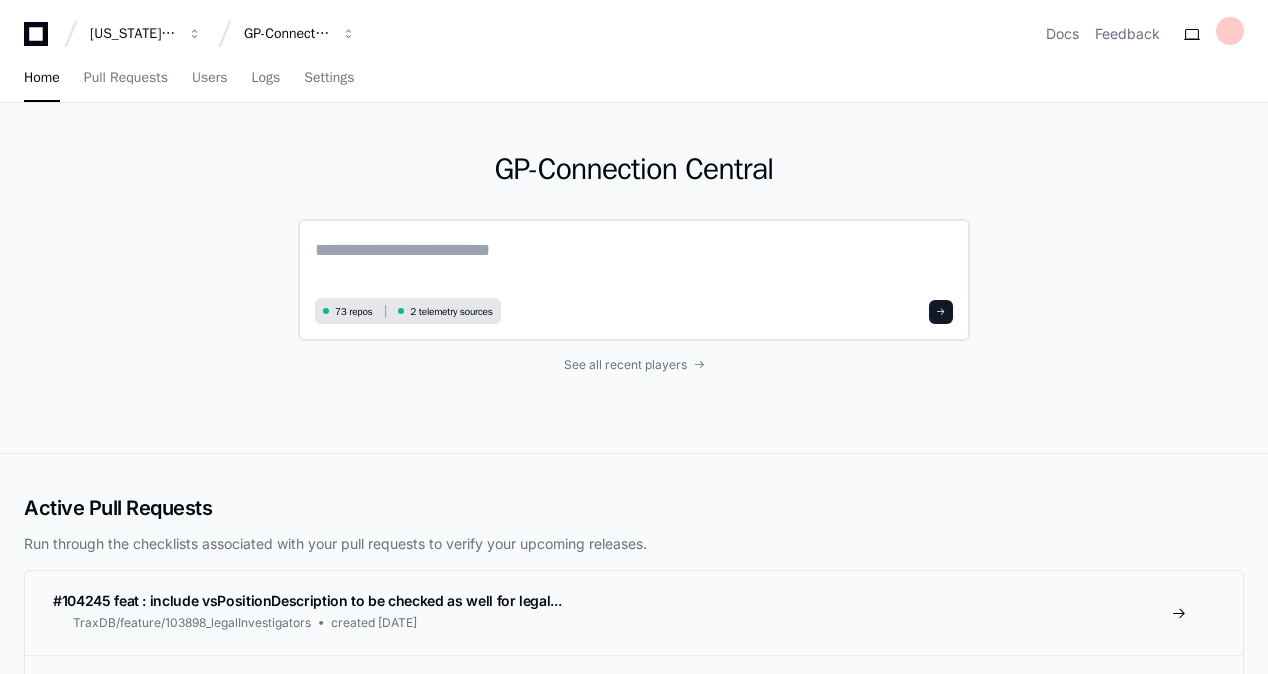 click 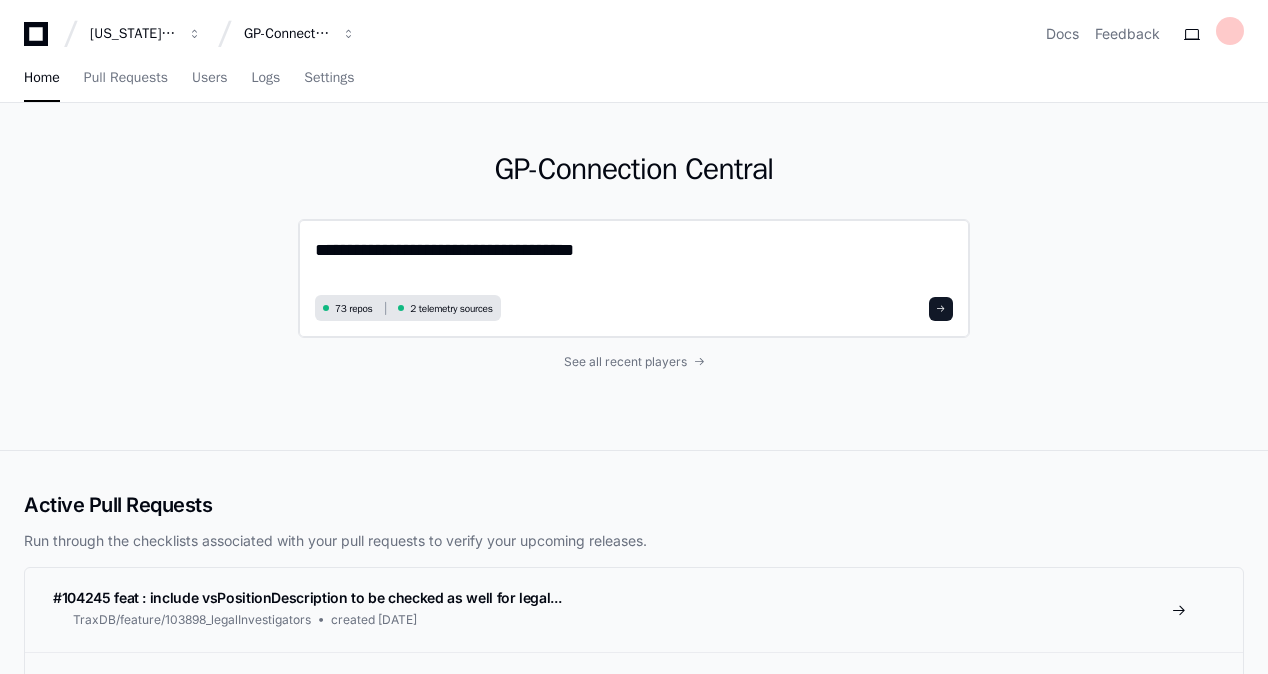 type on "**********" 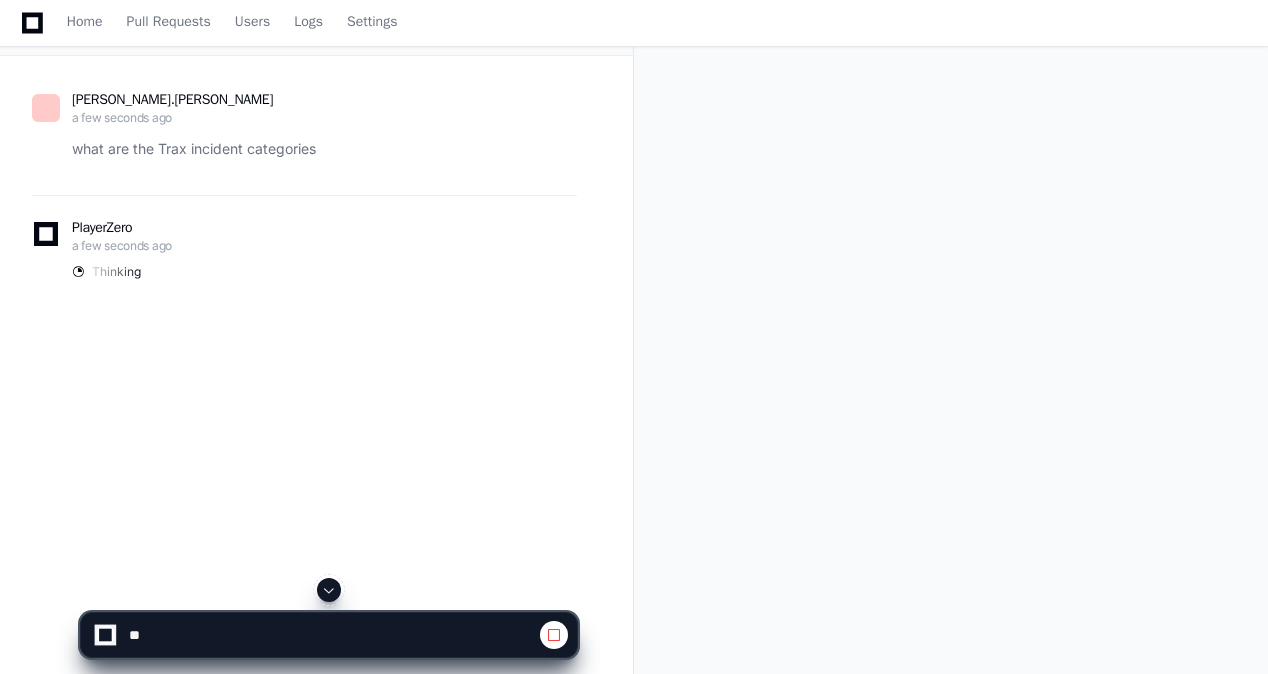 scroll, scrollTop: 158, scrollLeft: 0, axis: vertical 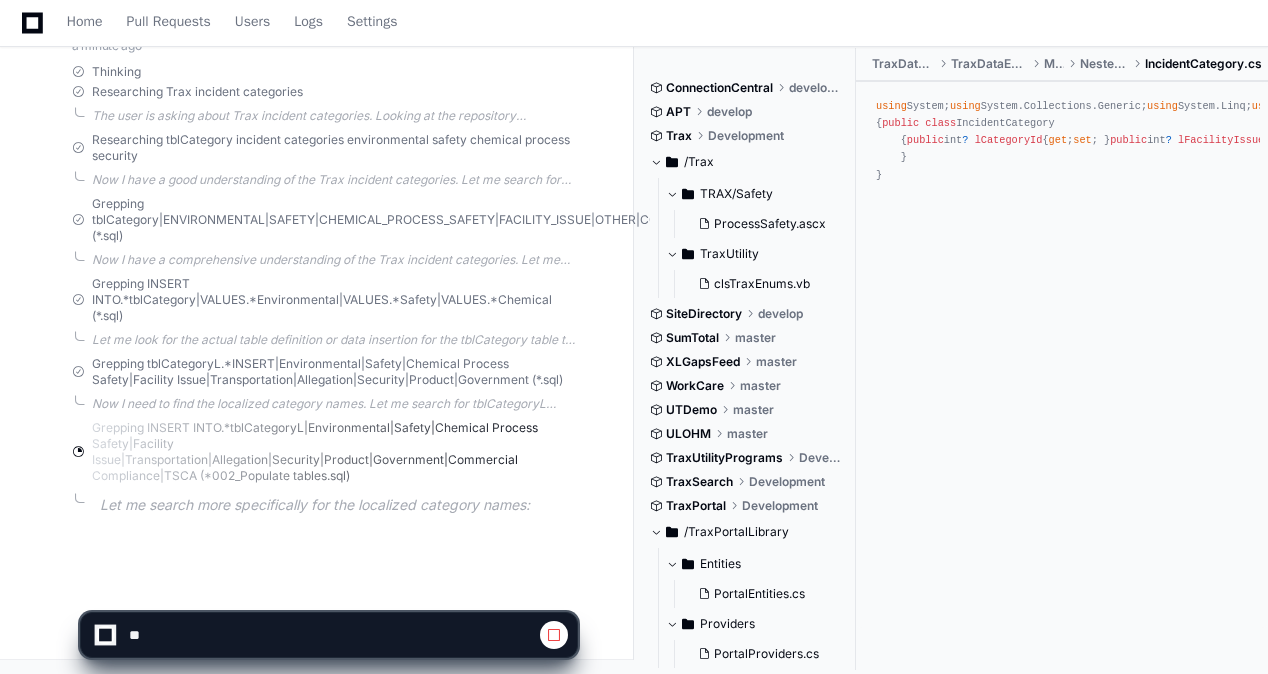 drag, startPoint x: 1240, startPoint y: 593, endPoint x: 1244, endPoint y: 711, distance: 118.06778 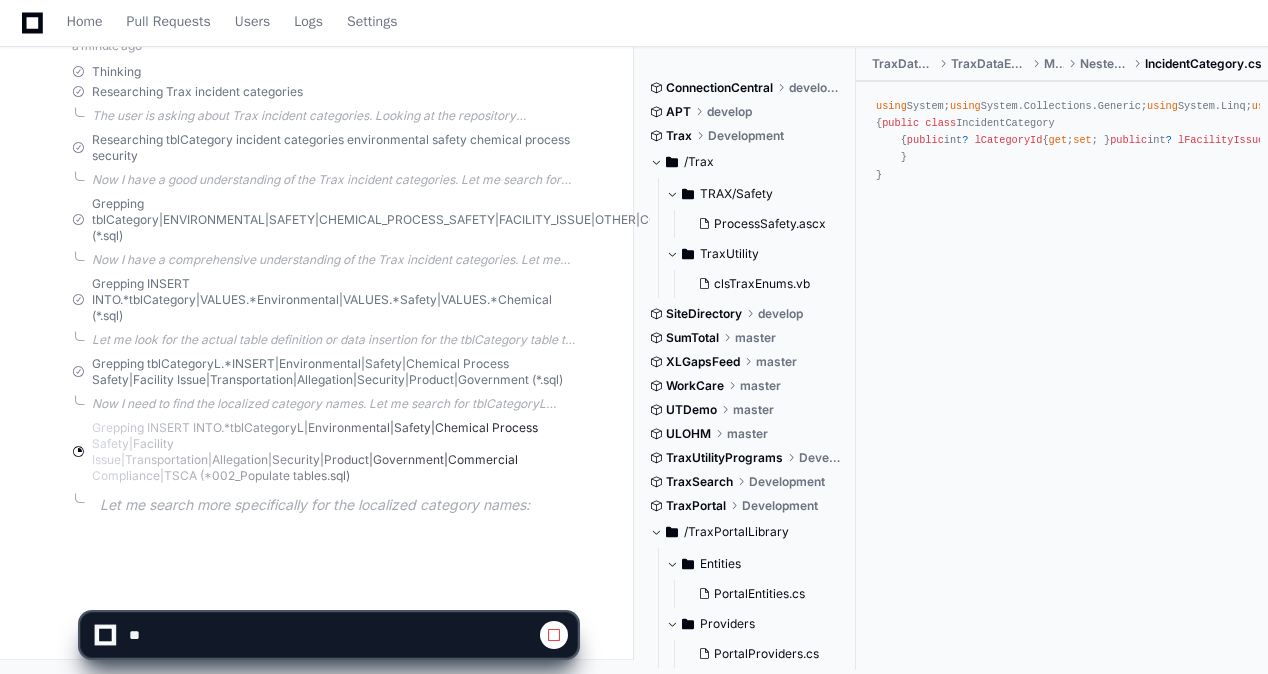 click on "[US_STATE] Pacific GP-Connection Central  Docs  Feedback
Home Pull Requests Users Logs Settings Trax Incident Categories  Created by  @ [PERSON_NAME].[PERSON_NAME]  a few seconds ago   [PERSON_NAME].[PERSON_NAME] a minute ago what are the Trax incident categories
PlayerZero a minute ago Thinking Researching Trax incident categories Researching tblCategory incident categories environmental safety chemical process security  Now I have a good understanding of the Trax incident categories. Let me search for more specific information about the category details to get a complete picture.  Grepping tblCategory|ENVIRONMENTAL|SAFETY|CHEMICAL_PROCESS_SAFETY|FACILITY_ISSUE|OTHER|COMMERCIAL_COMPLIANCE|COMPLIANCE|PROPERTY_DAMAGE|TRANSPORTATION|ALLEGATION|SECURITY|EEO|PRODUCT_STEWARDSHIP|TSCA|GOVT_INTERACTION|PROCESS_SAFETY|FCC (*.sql)
ConnectionCentral development APT develop Trax Development" at bounding box center [634, 160] 